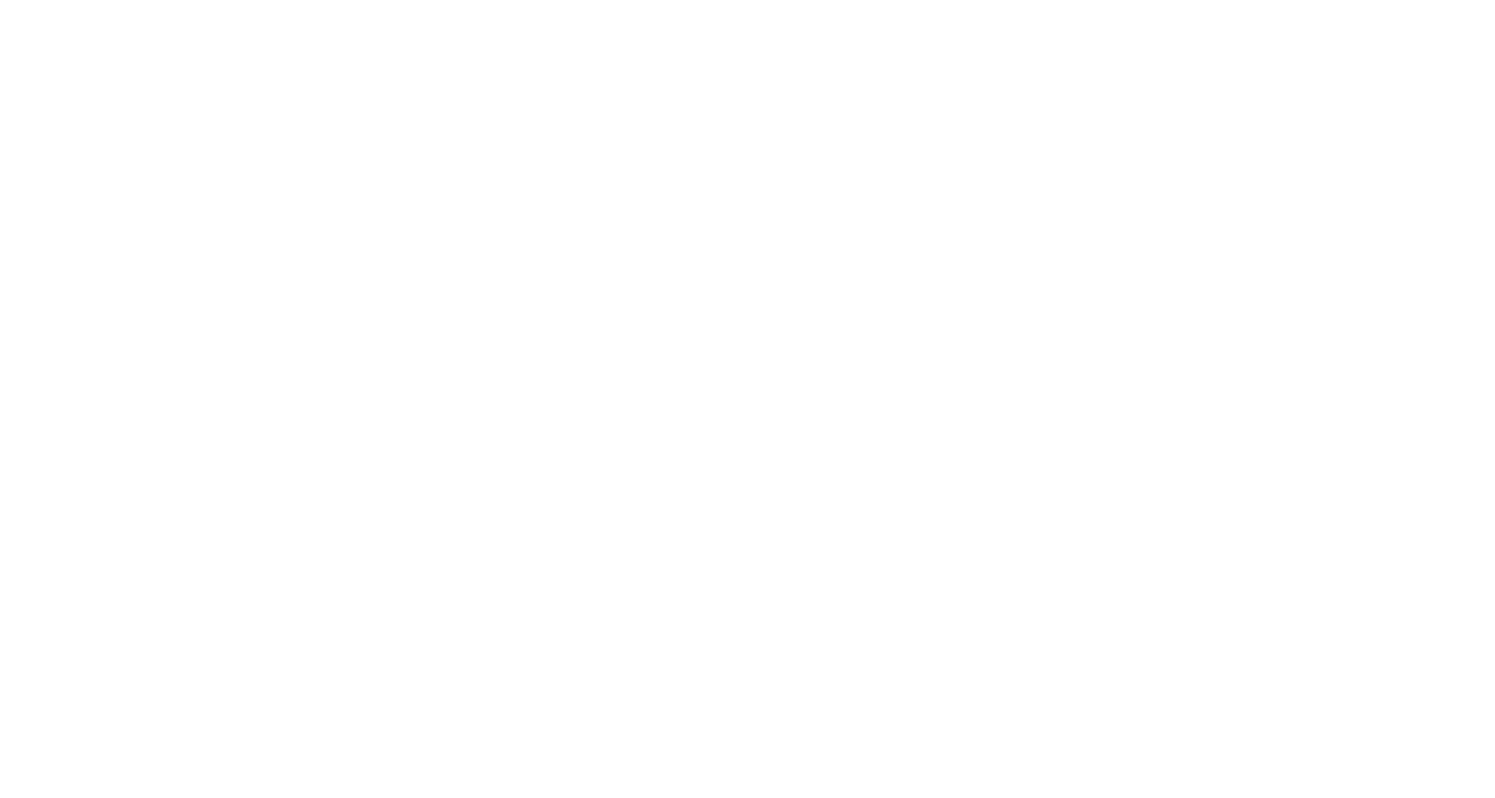 scroll, scrollTop: 0, scrollLeft: 0, axis: both 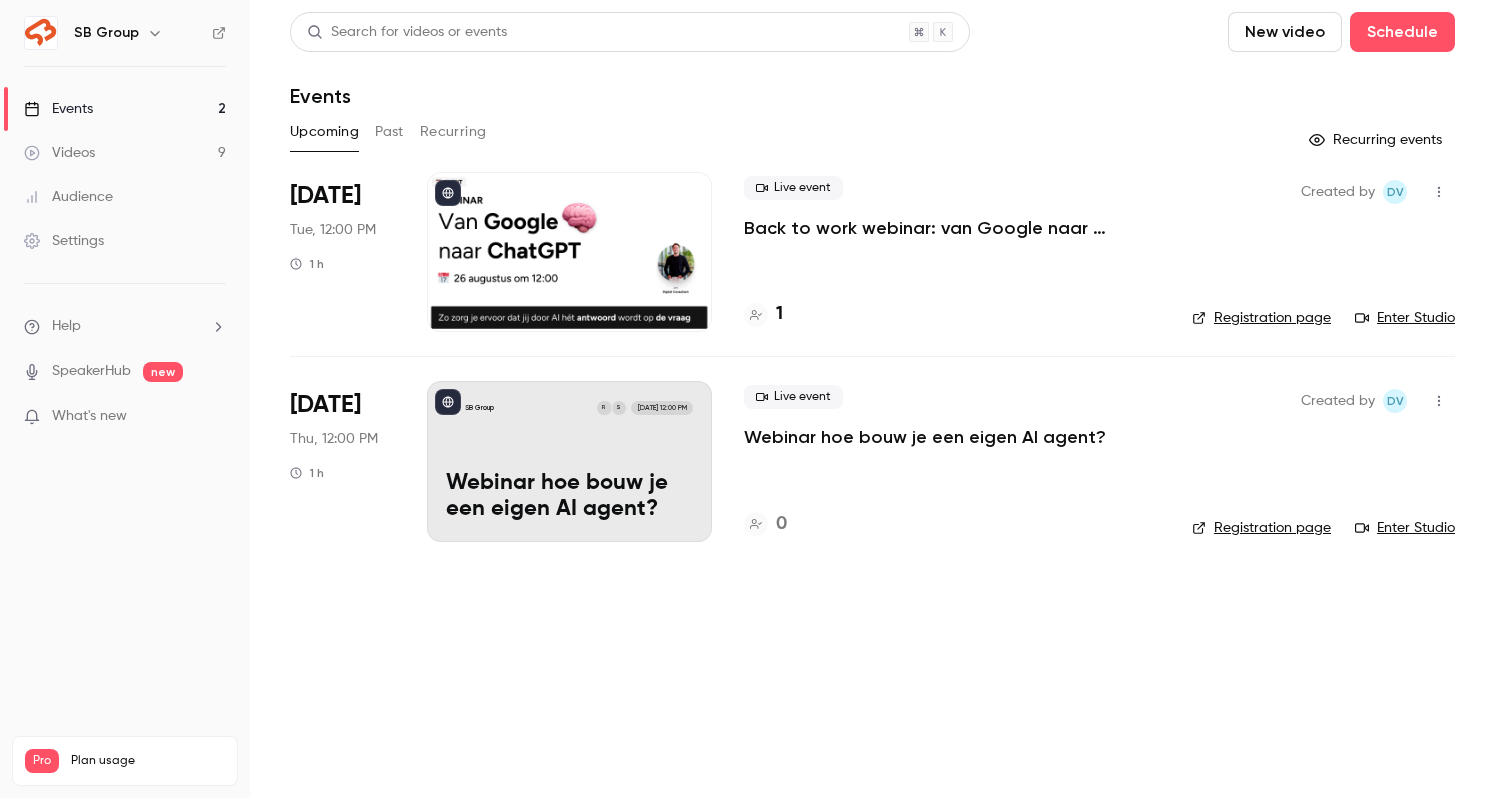 click on "Back to work webinar: van Google naar ChatGPT" at bounding box center [952, 228] 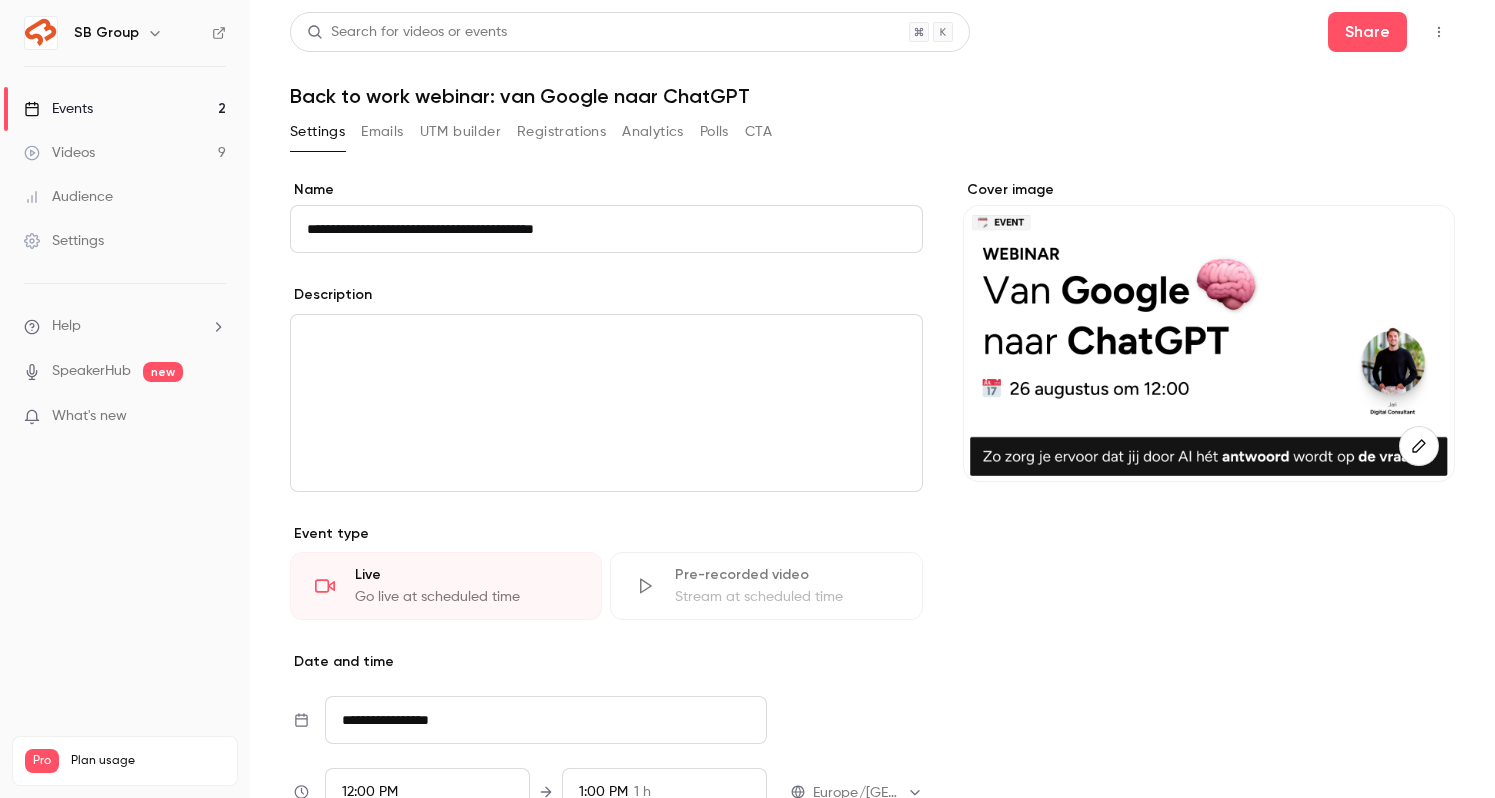 click on "Registrations" at bounding box center (561, 132) 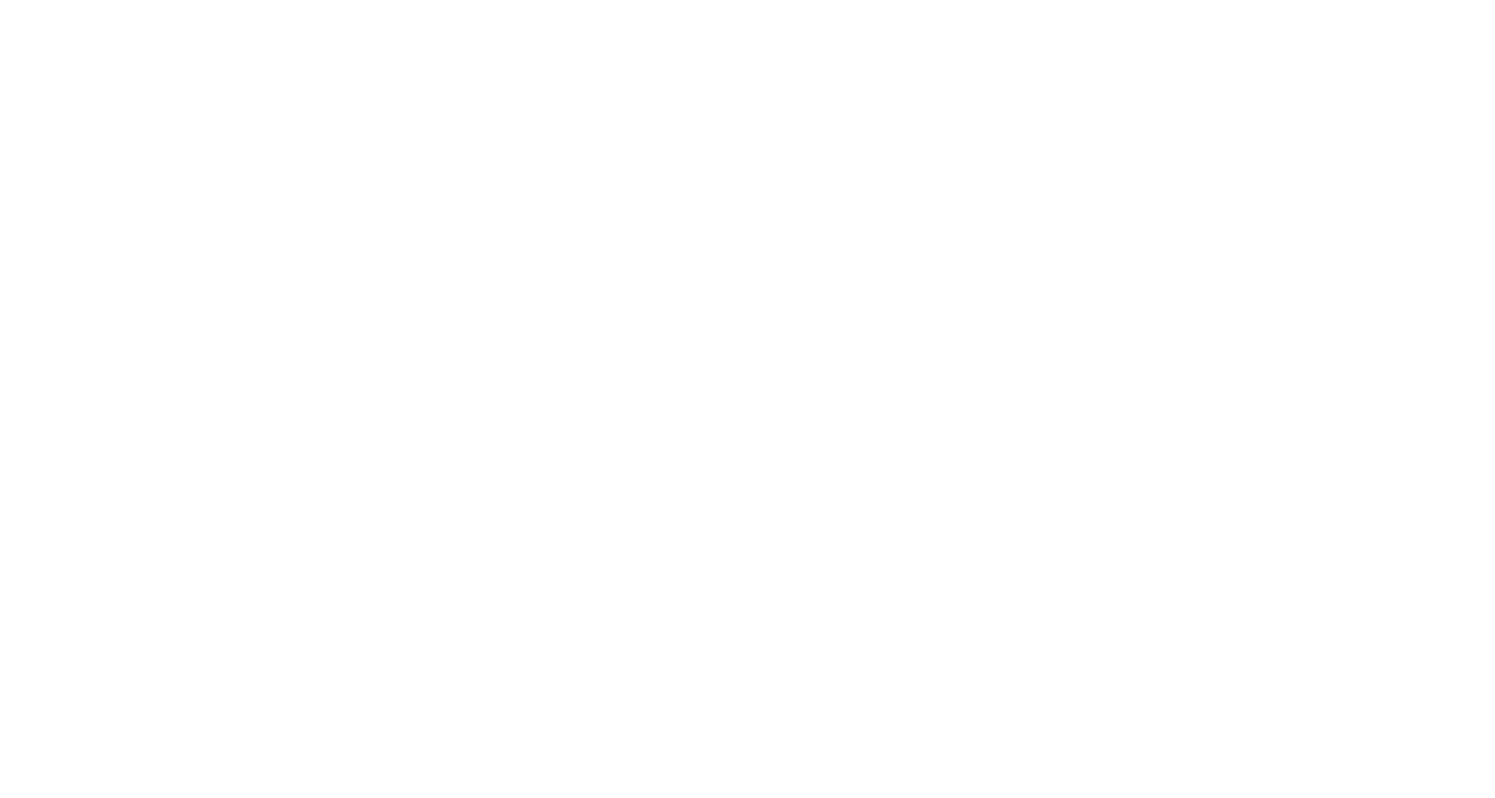 scroll, scrollTop: 0, scrollLeft: 0, axis: both 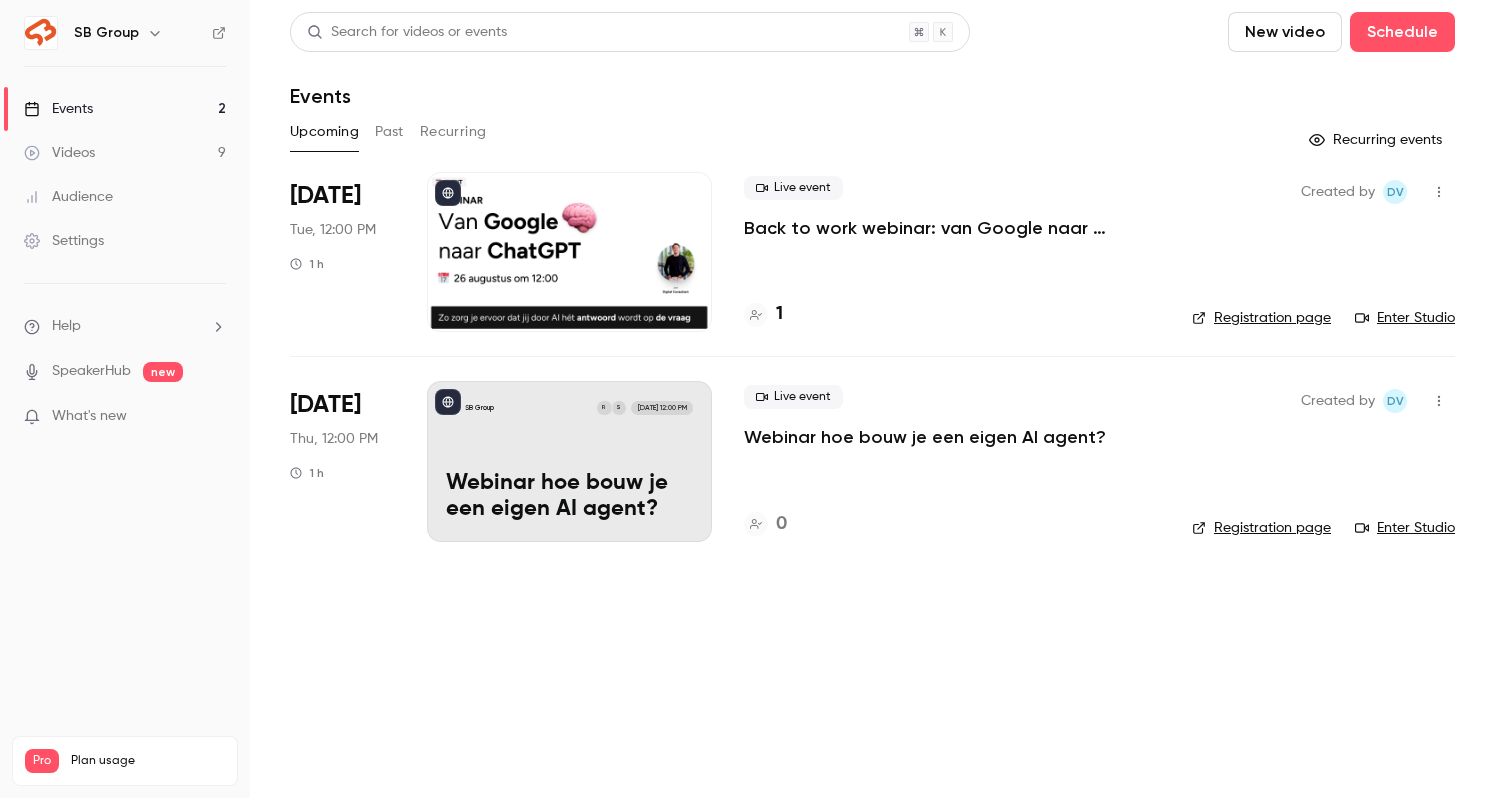 click on "Videos 9" at bounding box center [125, 153] 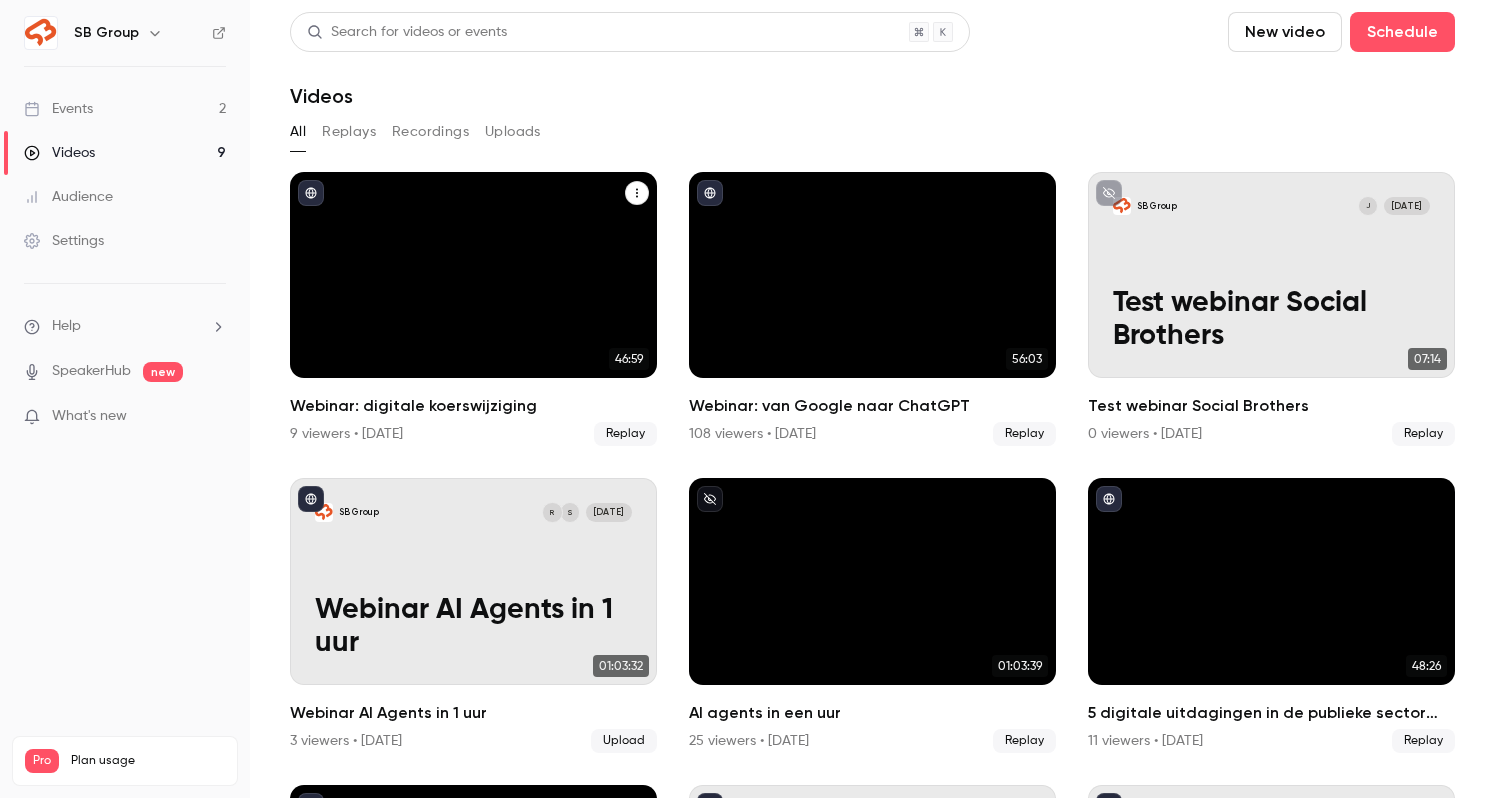 scroll, scrollTop: 285, scrollLeft: 0, axis: vertical 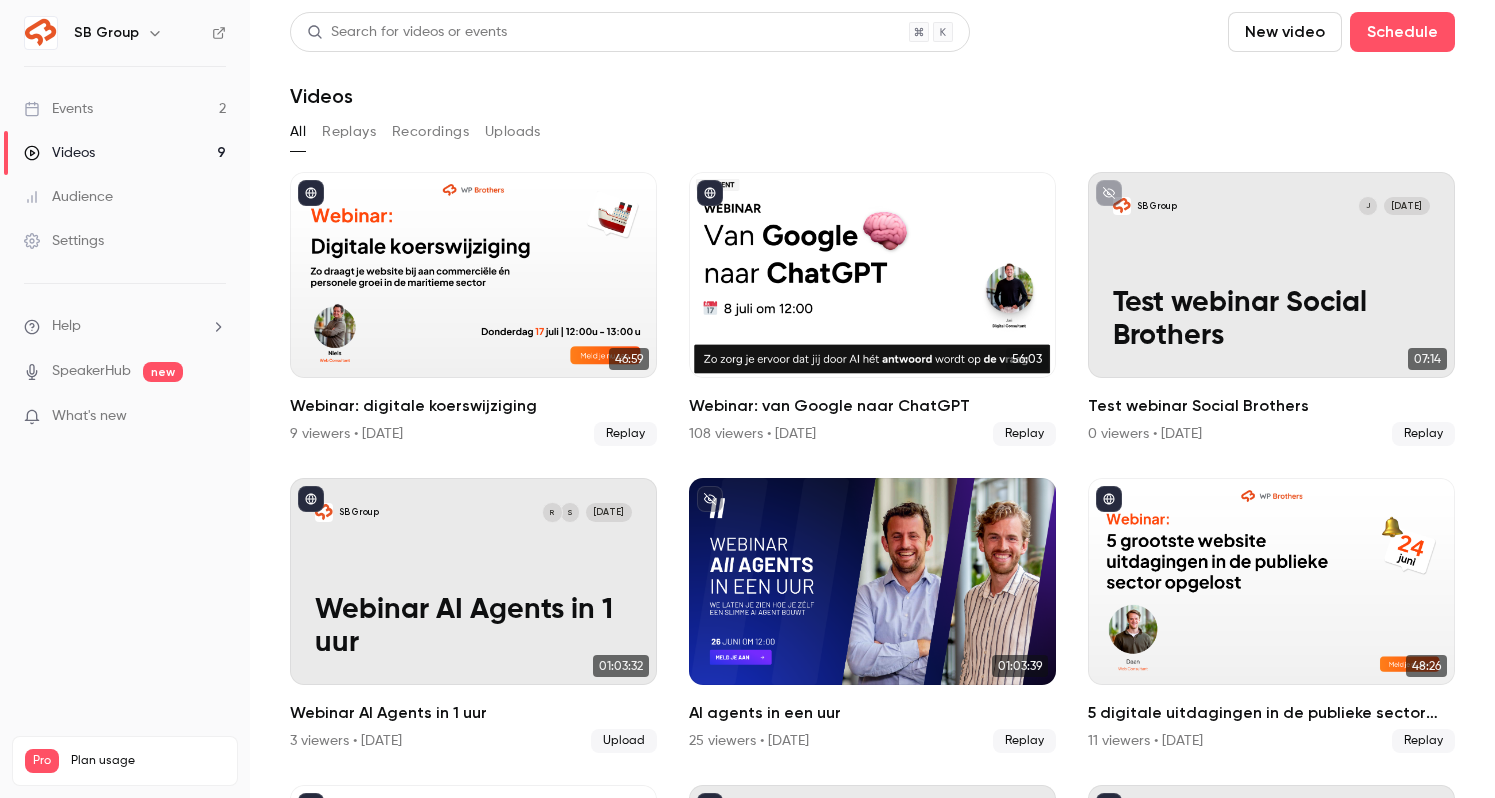 click on "Events 2" at bounding box center (125, 109) 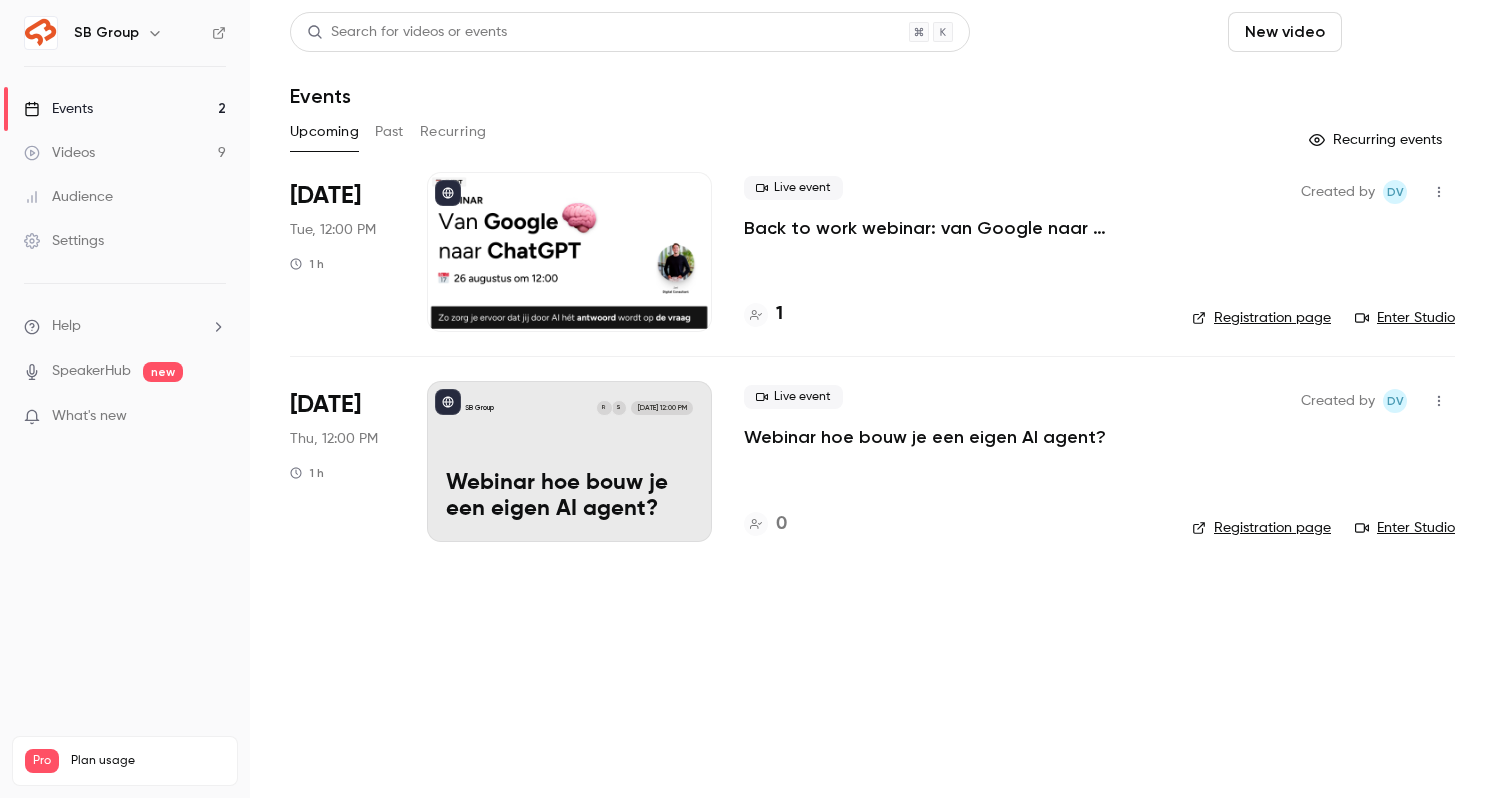 click on "Schedule" at bounding box center [1402, 32] 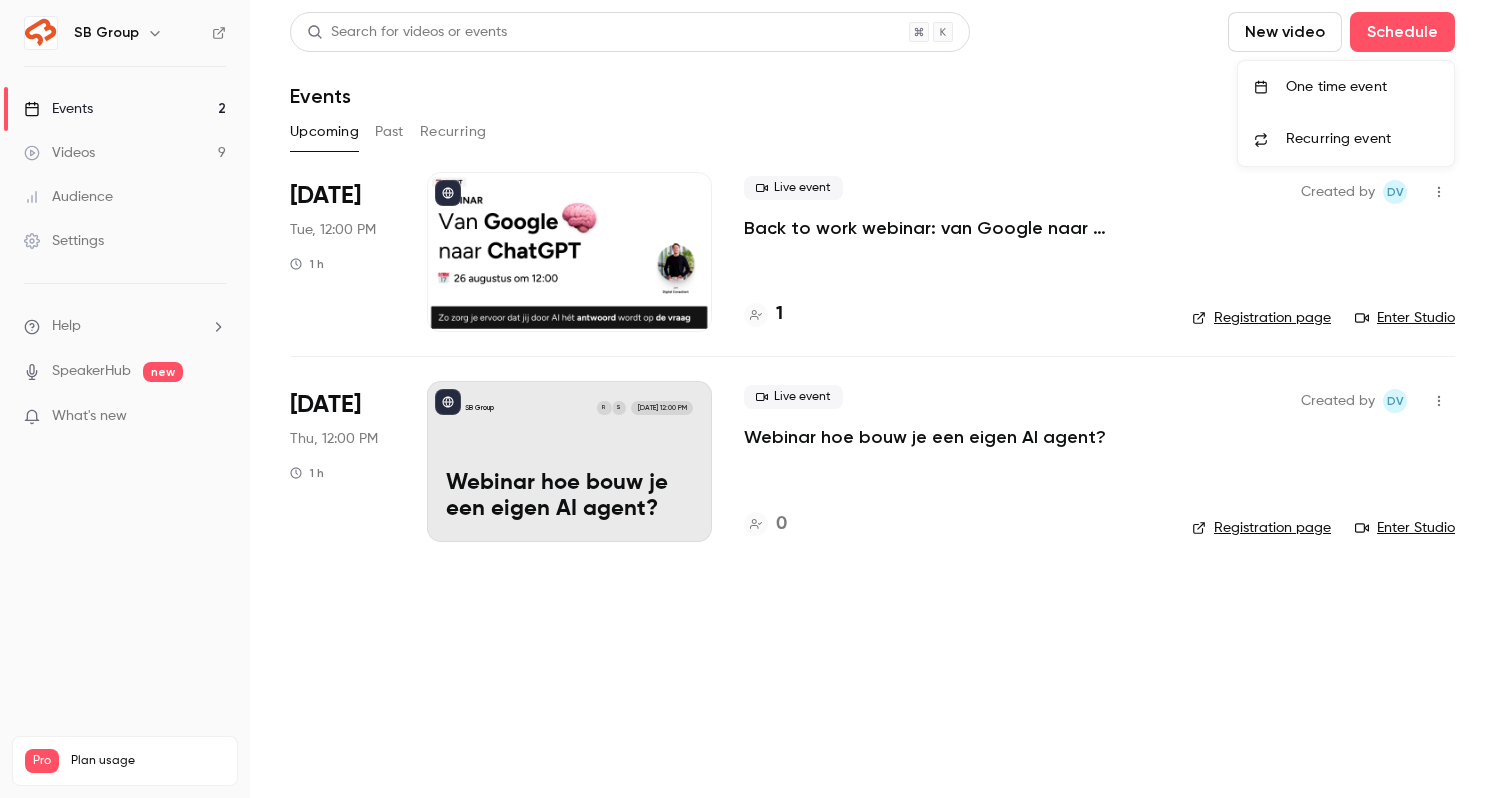 click on "One time event" at bounding box center [1362, 87] 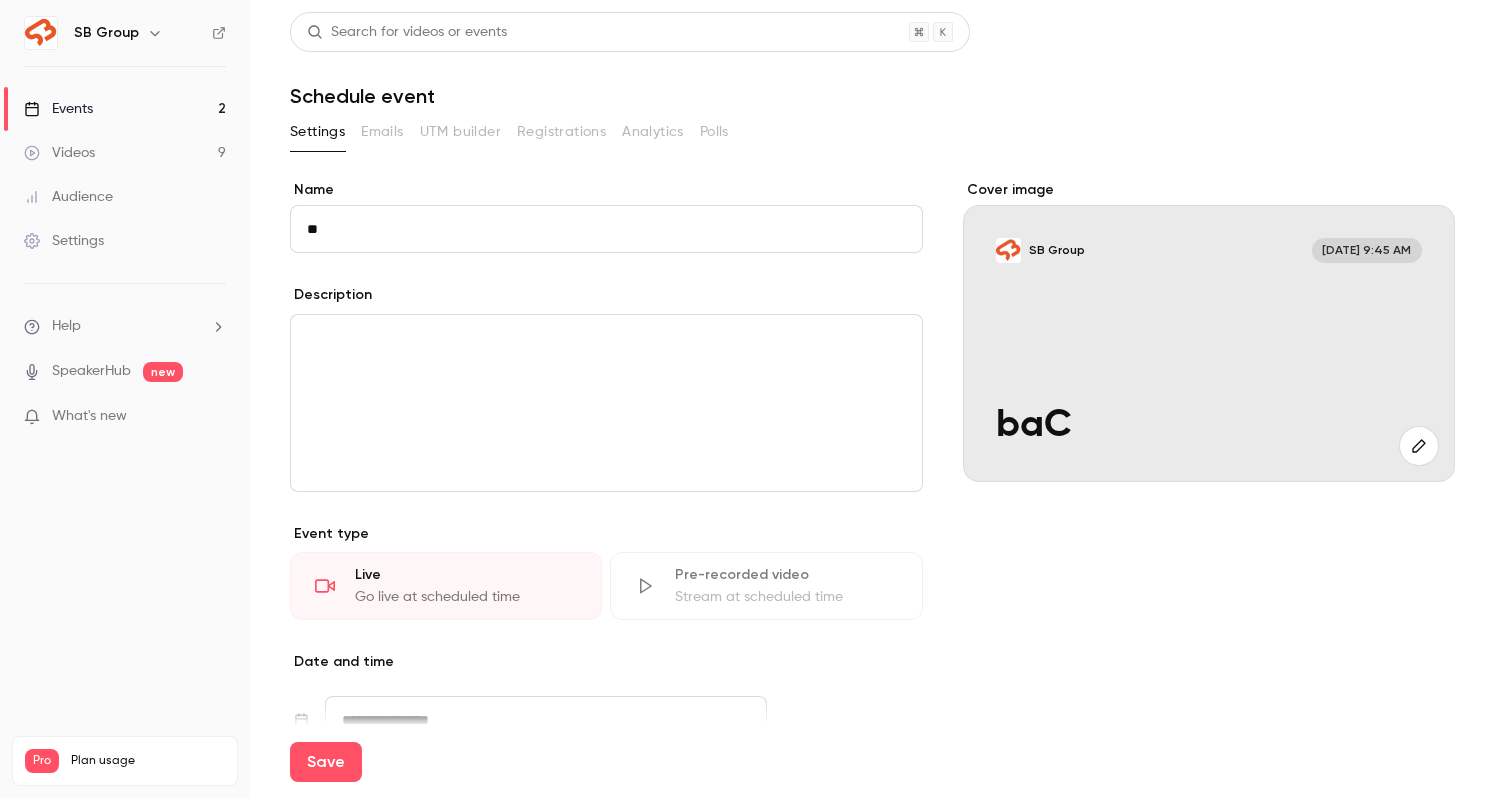 type on "*" 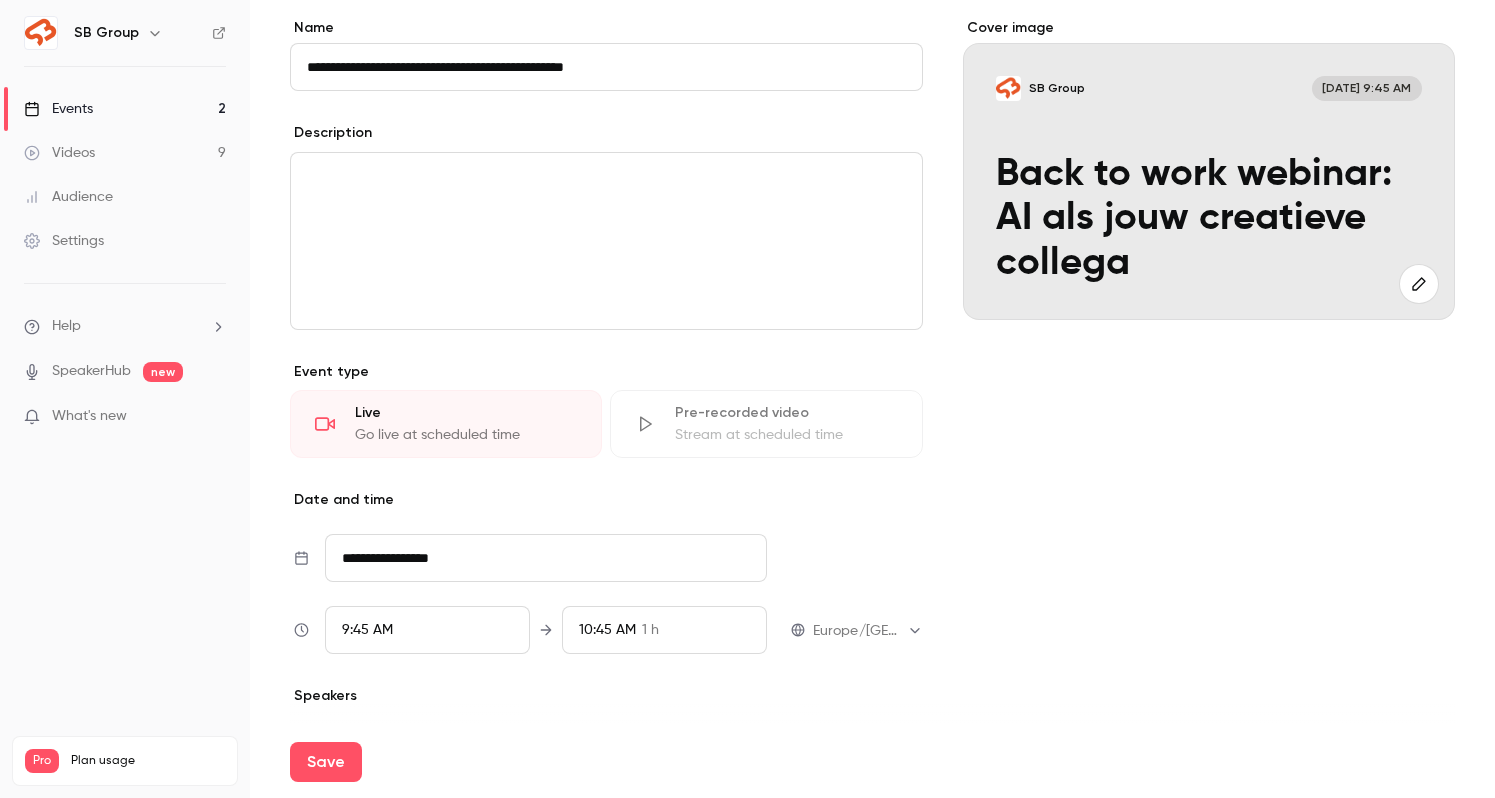 scroll, scrollTop: 336, scrollLeft: 0, axis: vertical 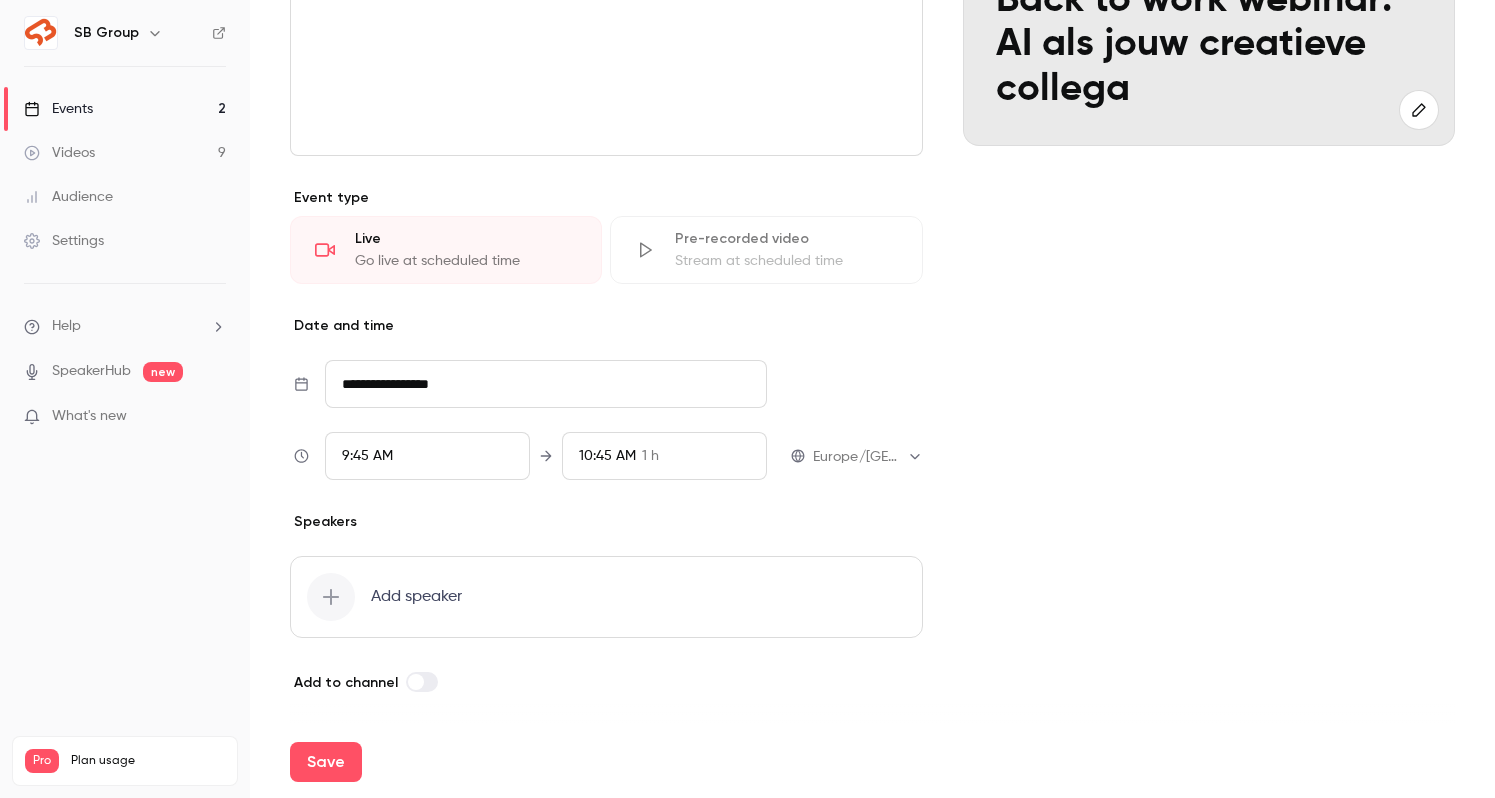 type on "**********" 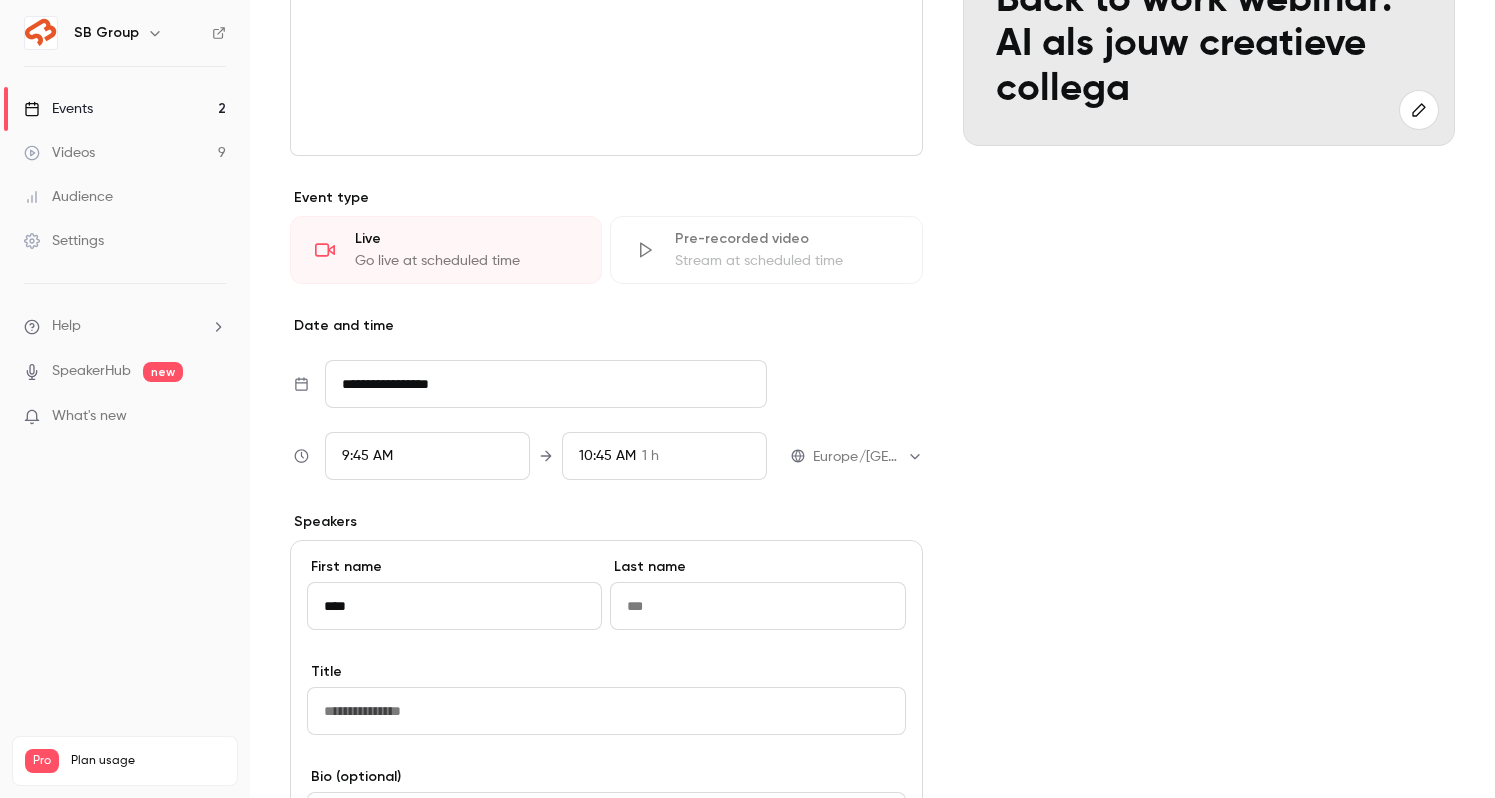 type on "****" 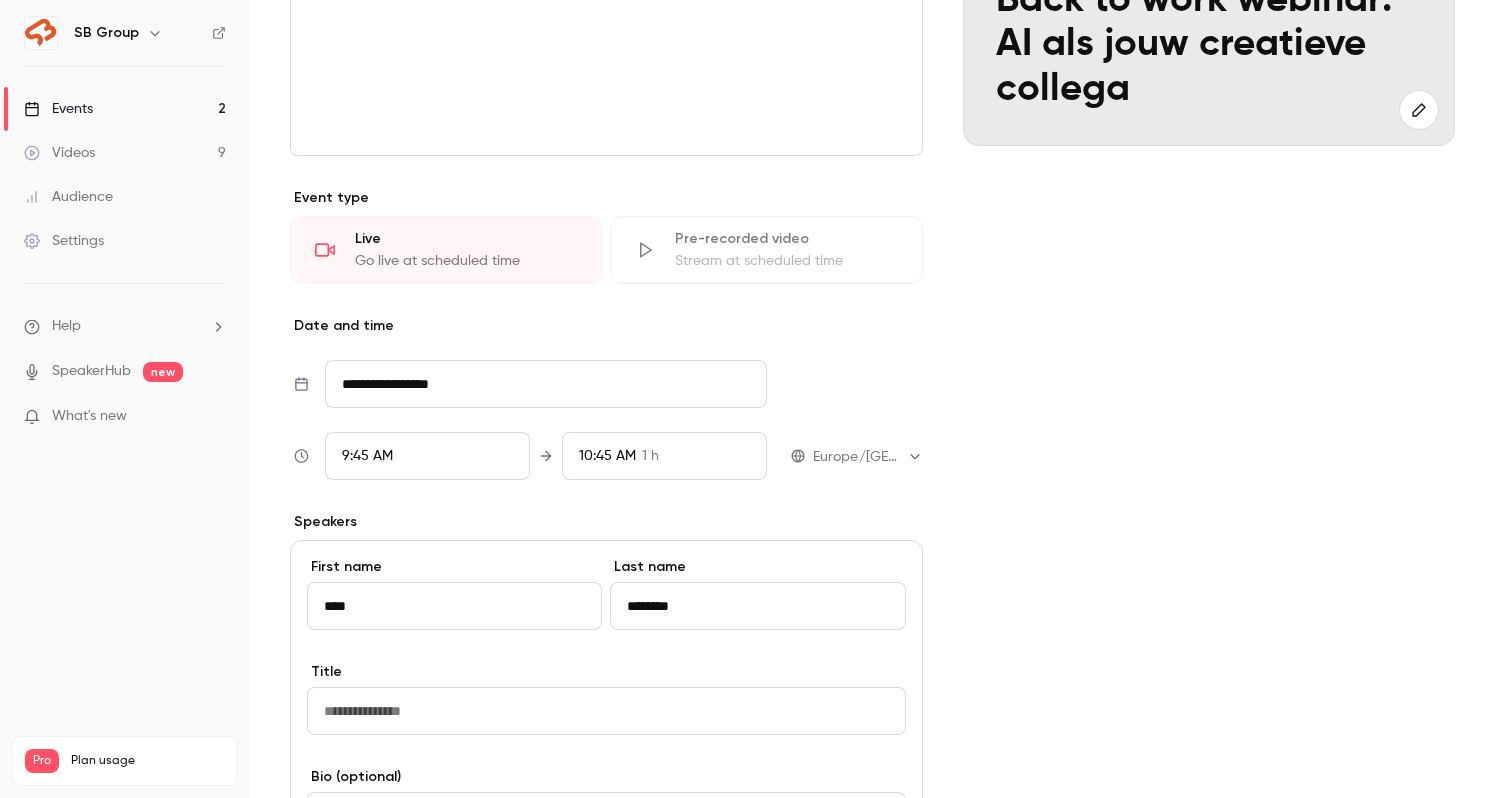 type on "********" 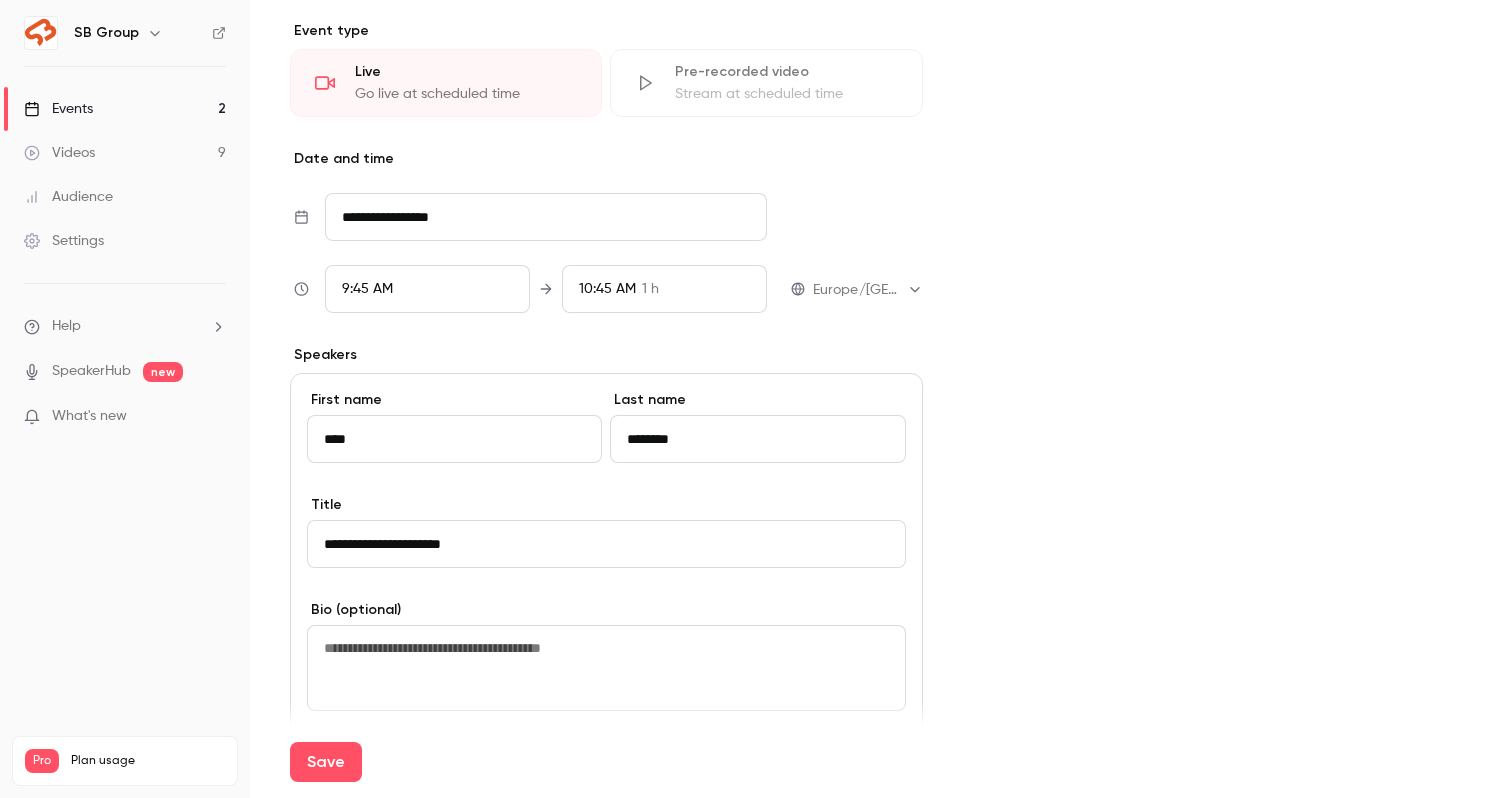scroll, scrollTop: 875, scrollLeft: 0, axis: vertical 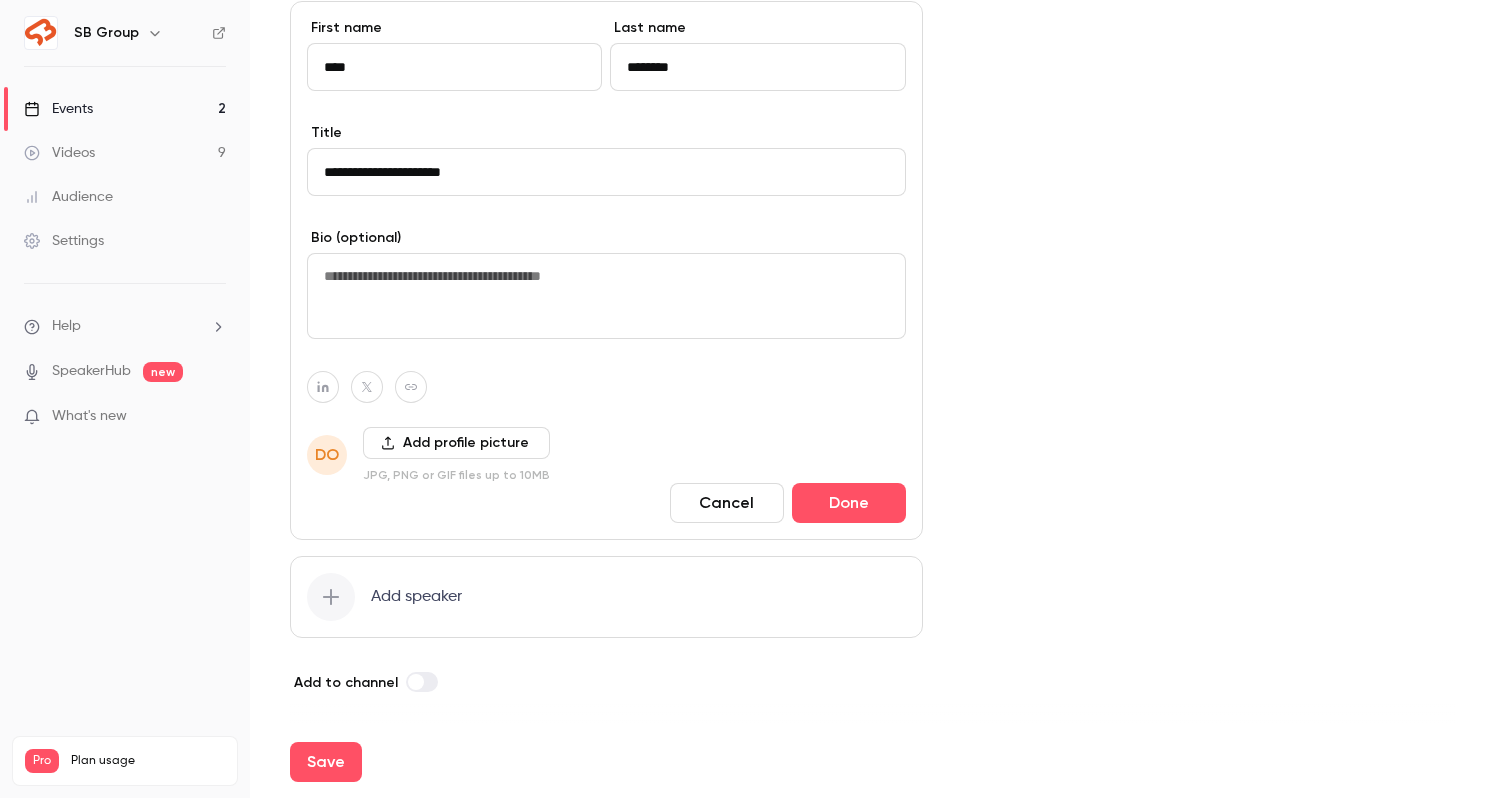 type on "**********" 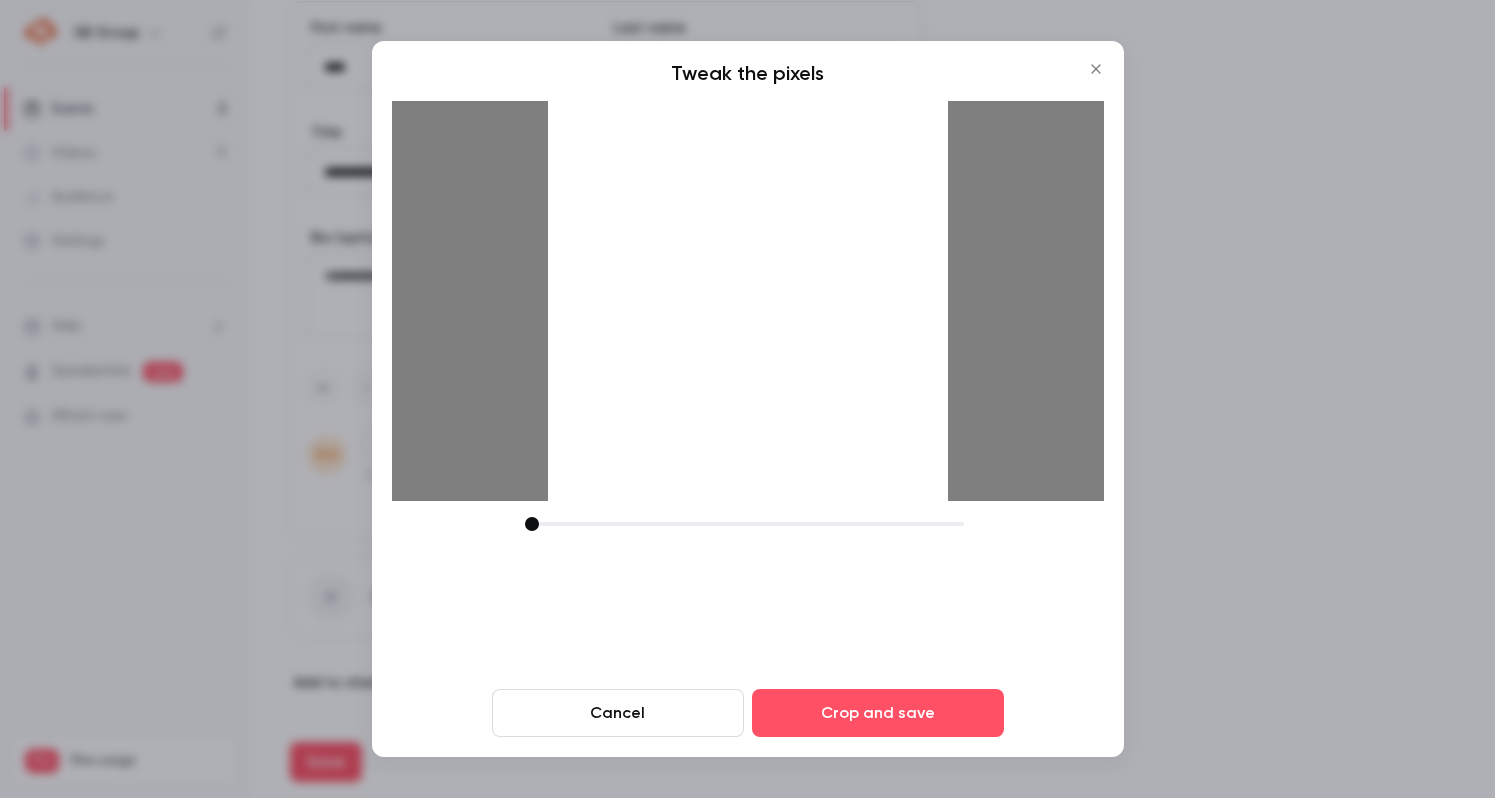 drag, startPoint x: 677, startPoint y: 522, endPoint x: 512, endPoint y: 461, distance: 175.91475 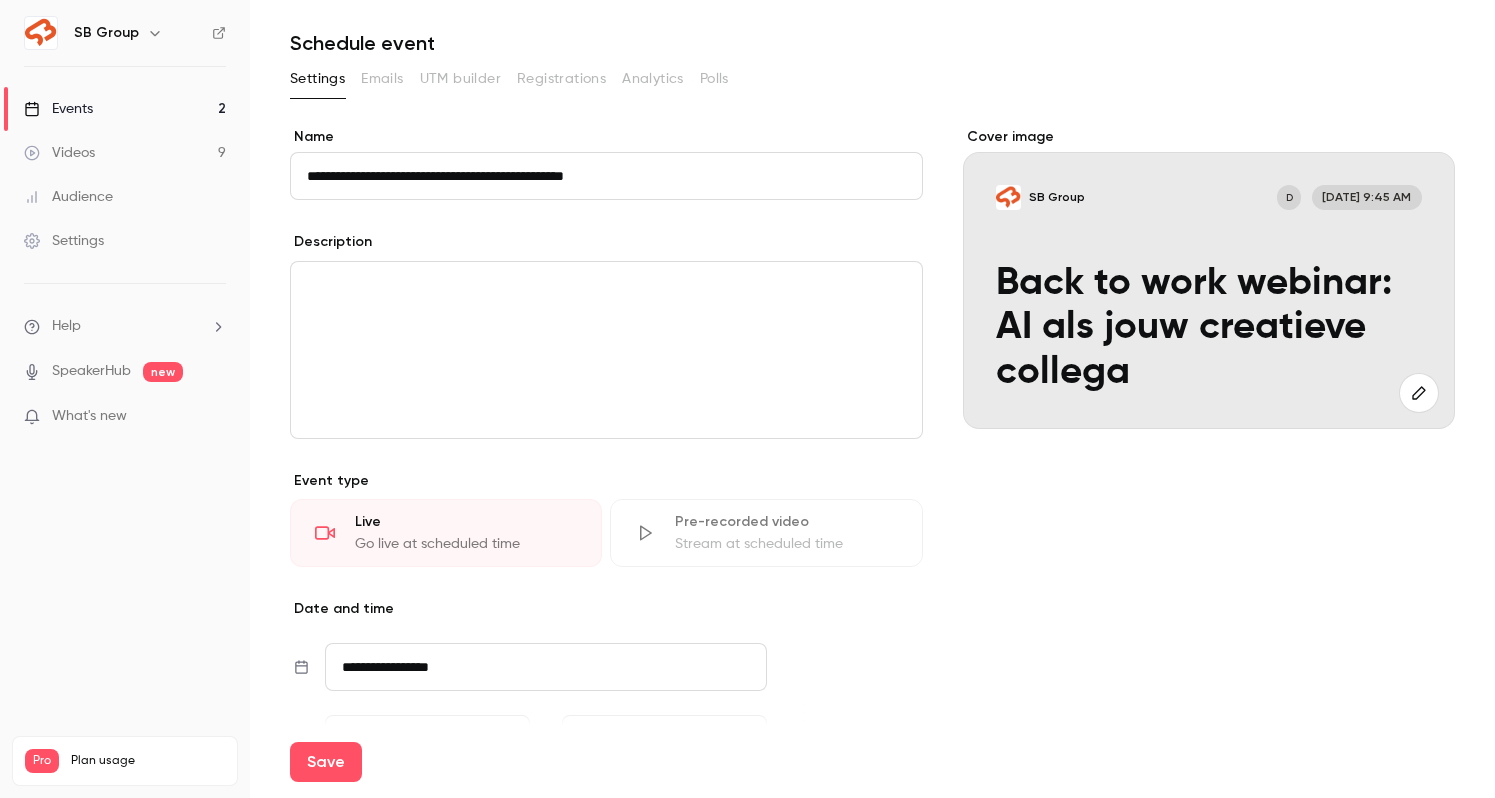 scroll, scrollTop: 0, scrollLeft: 0, axis: both 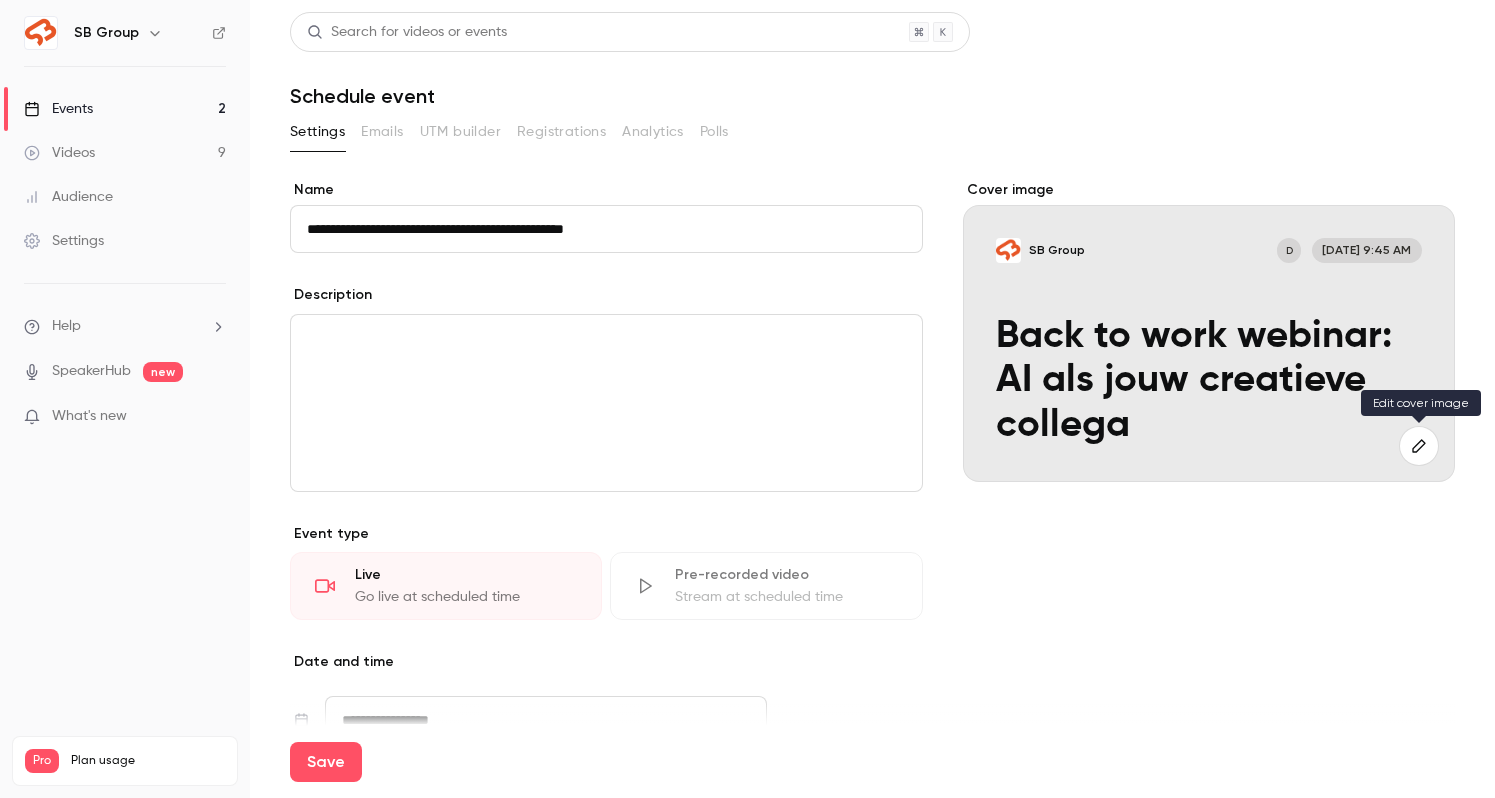 click 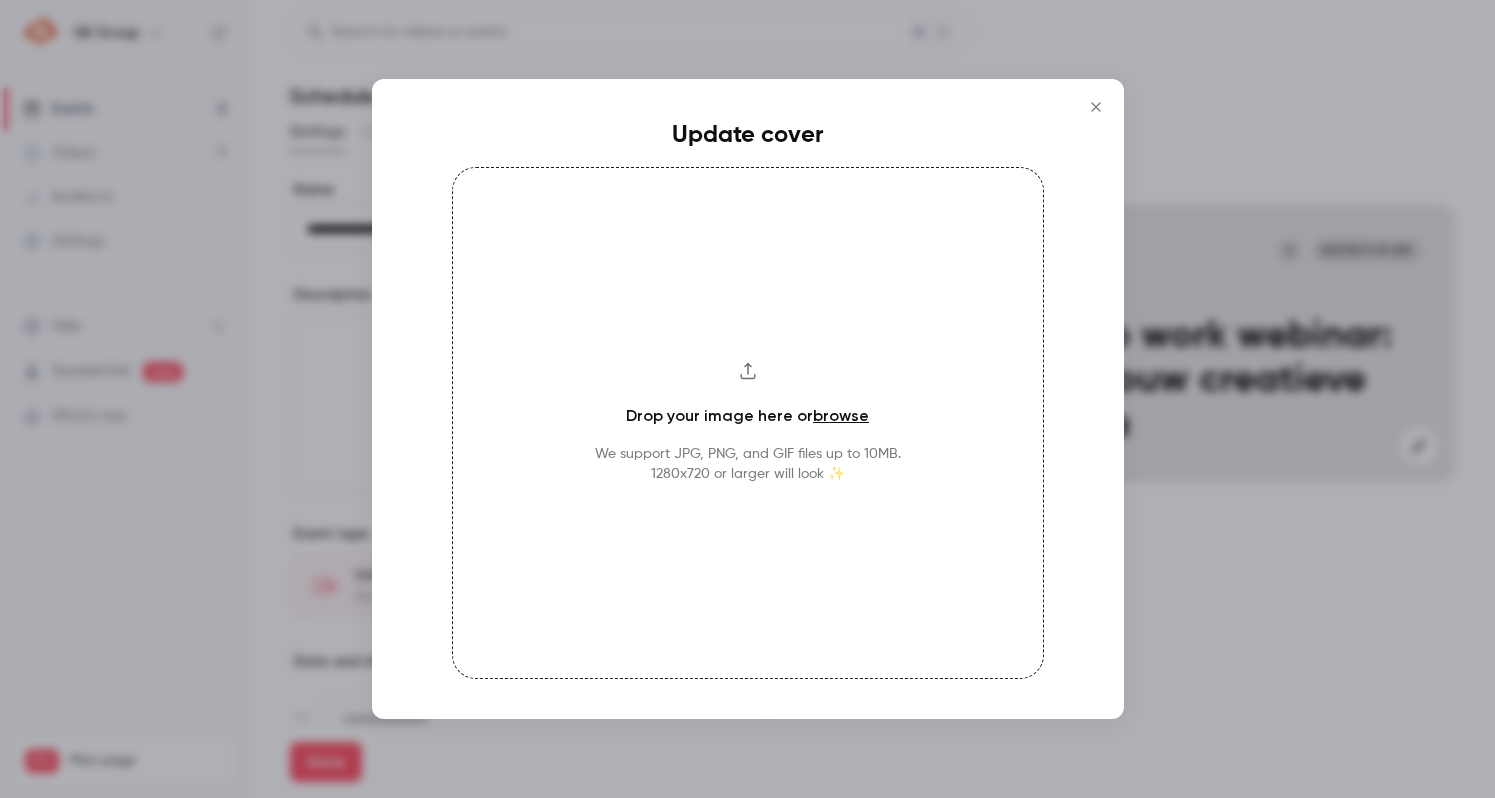 click on "browse" at bounding box center [841, 415] 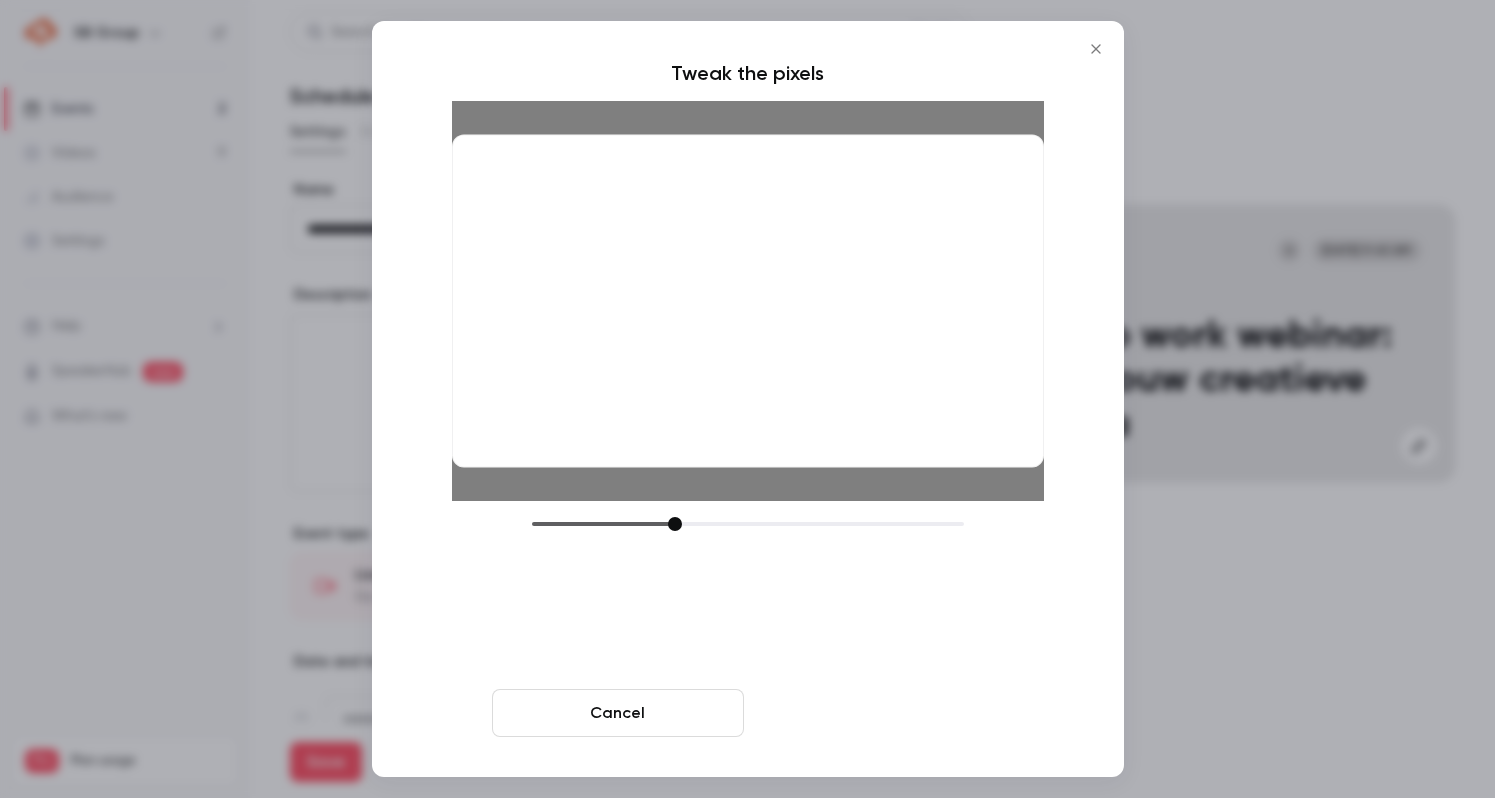 click on "Crop and save" at bounding box center (878, 713) 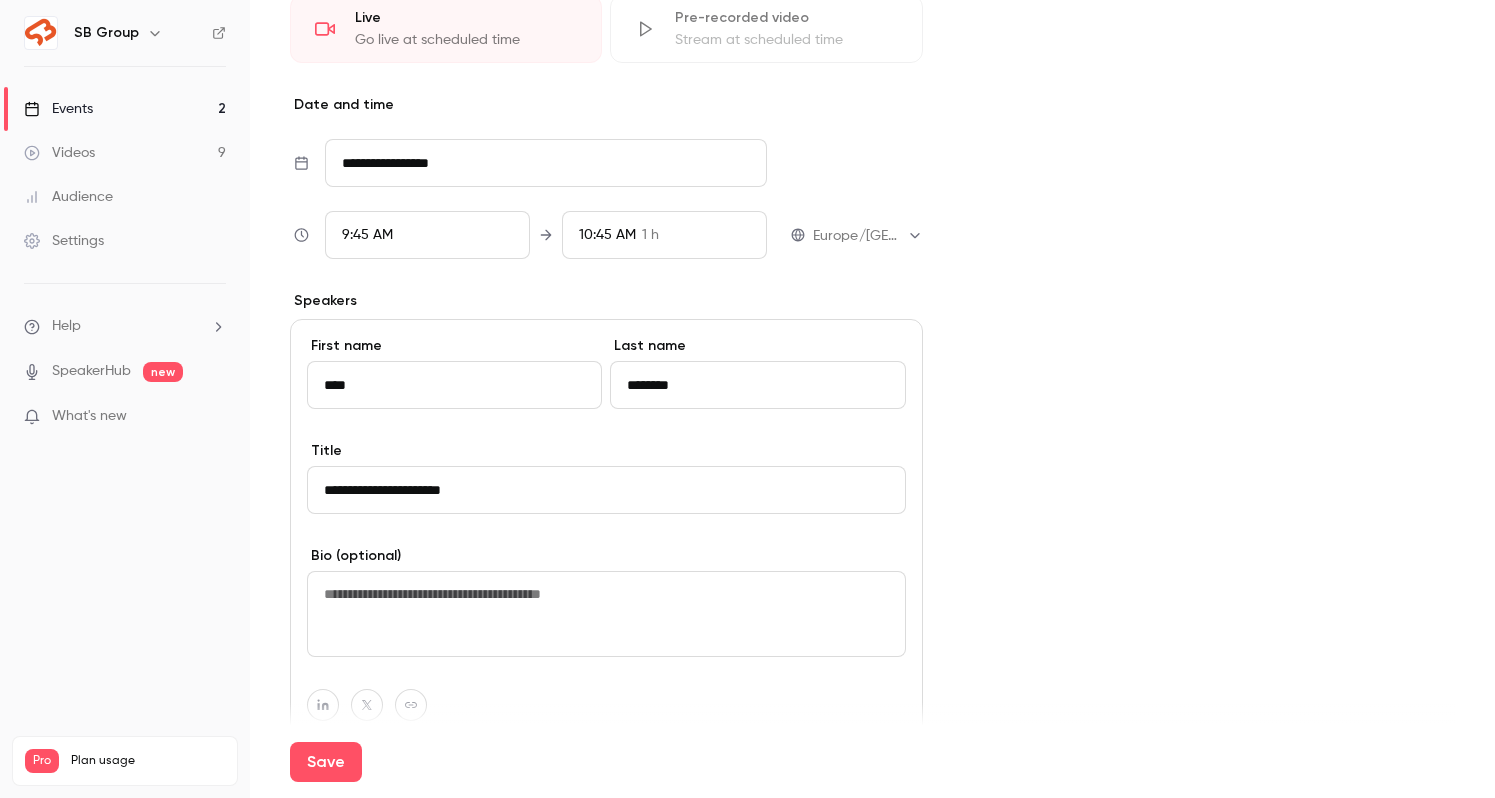 scroll, scrollTop: 875, scrollLeft: 0, axis: vertical 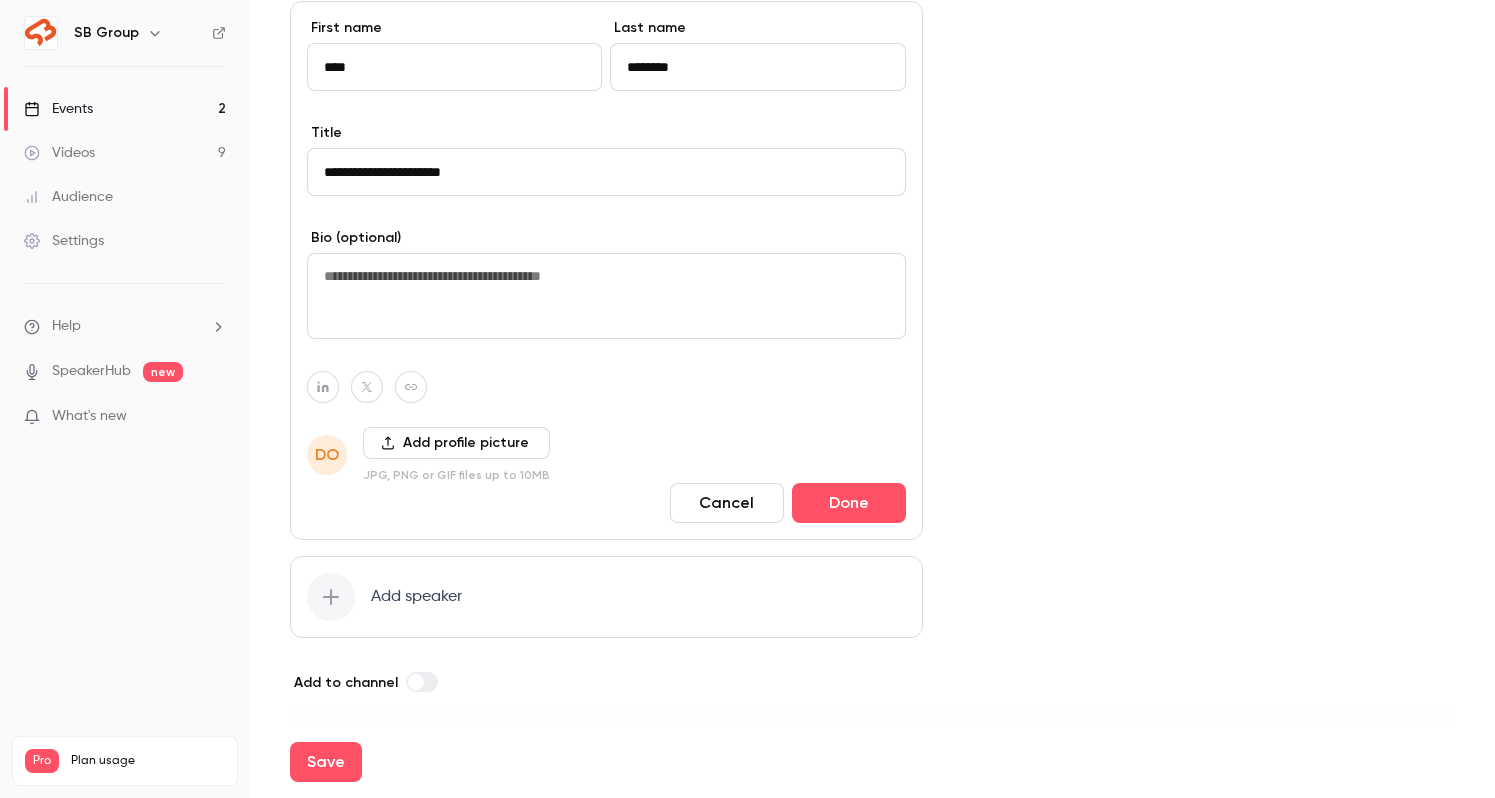 click at bounding box center [422, 682] 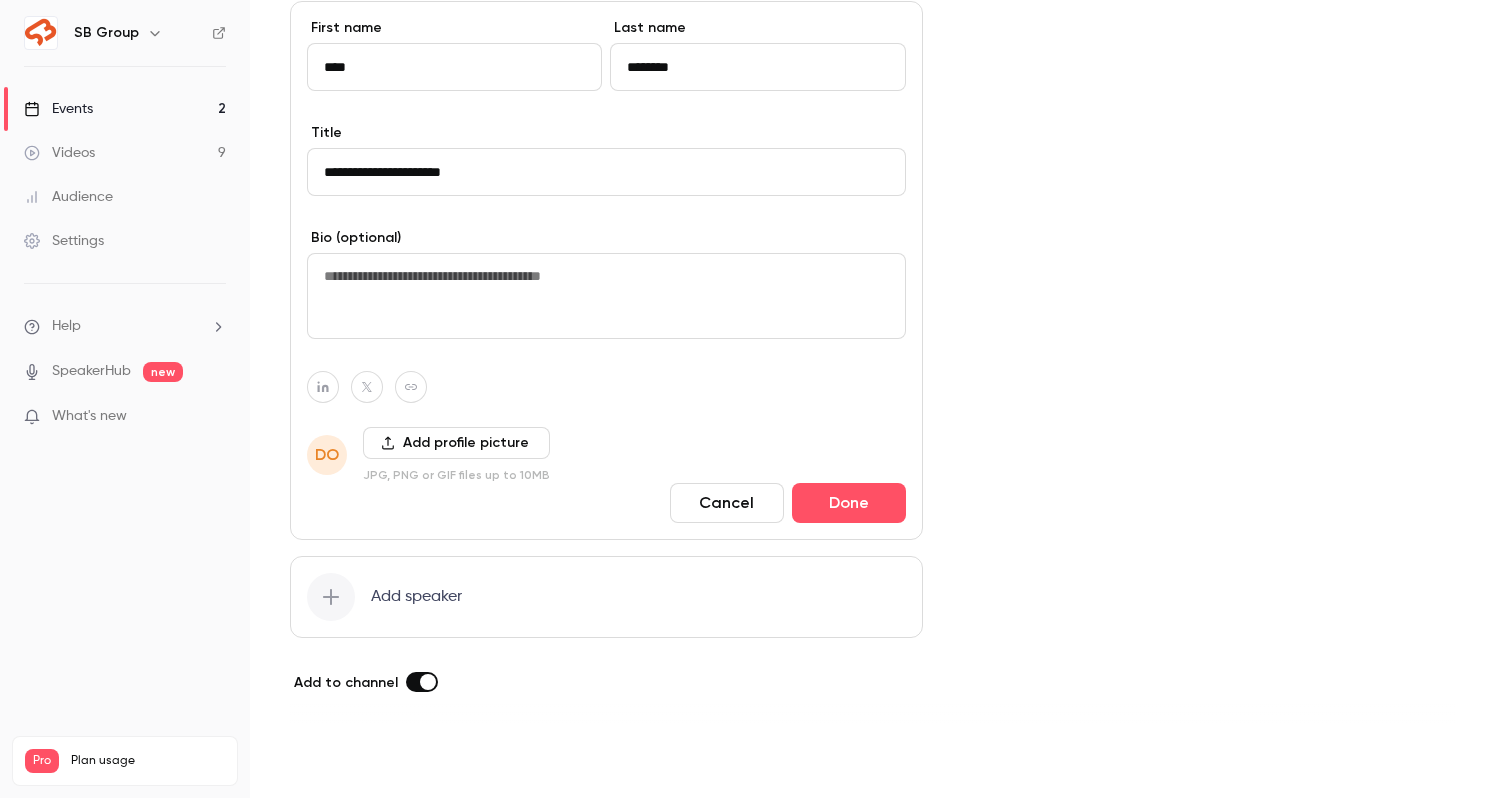 click on "Save" at bounding box center (326, 762) 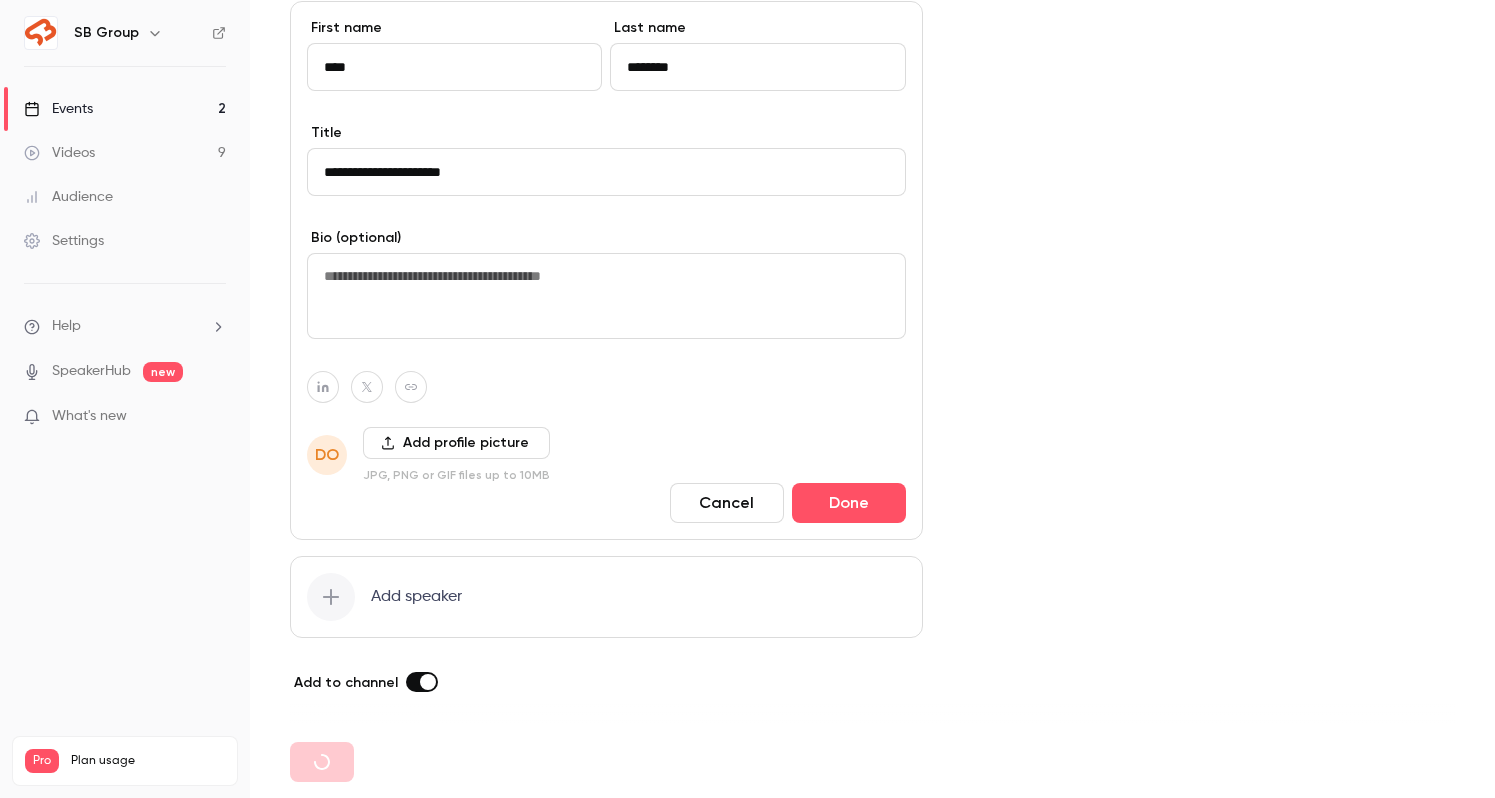 type 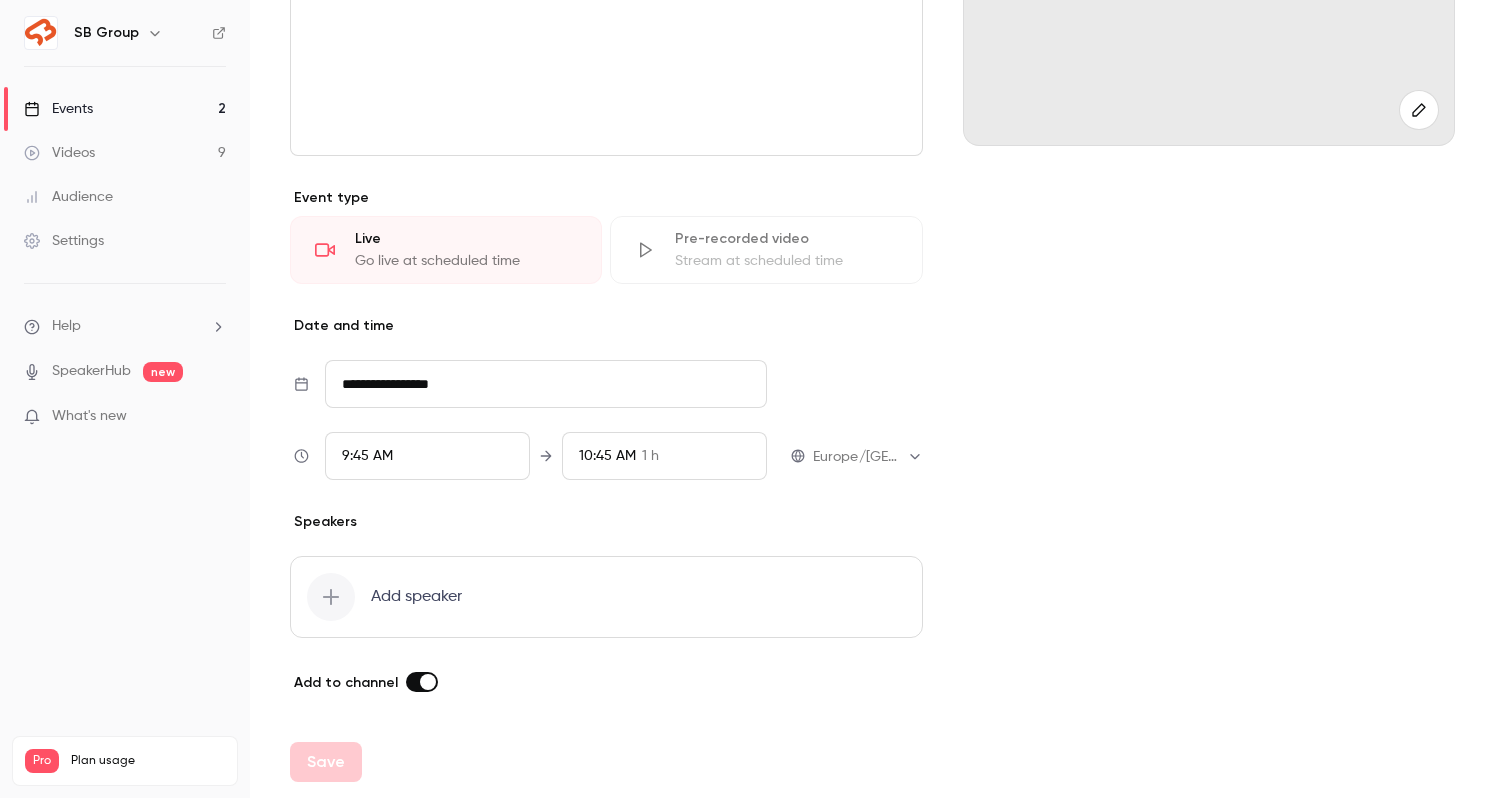 scroll, scrollTop: 0, scrollLeft: 0, axis: both 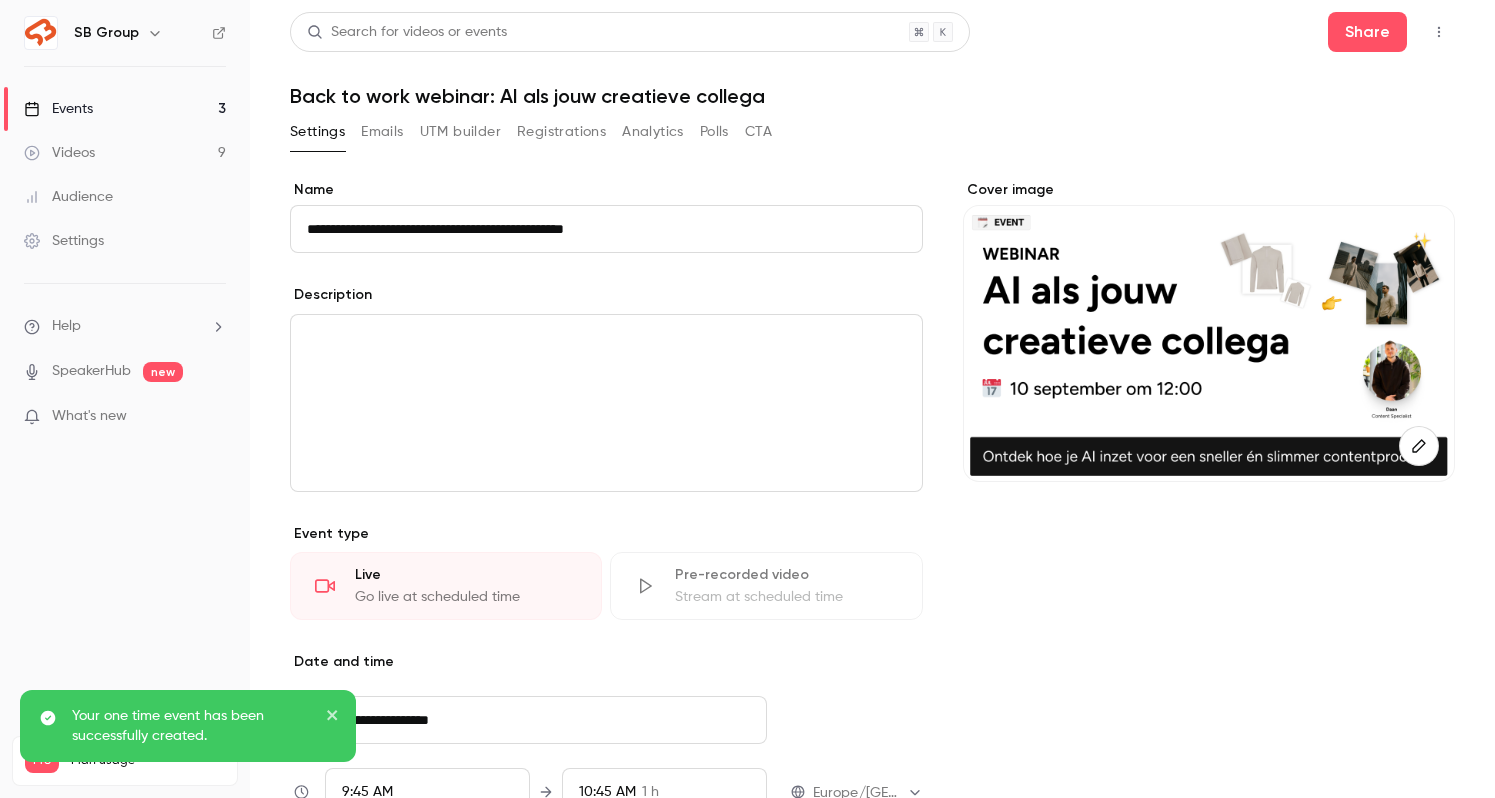 click on "Videos 9" at bounding box center (125, 153) 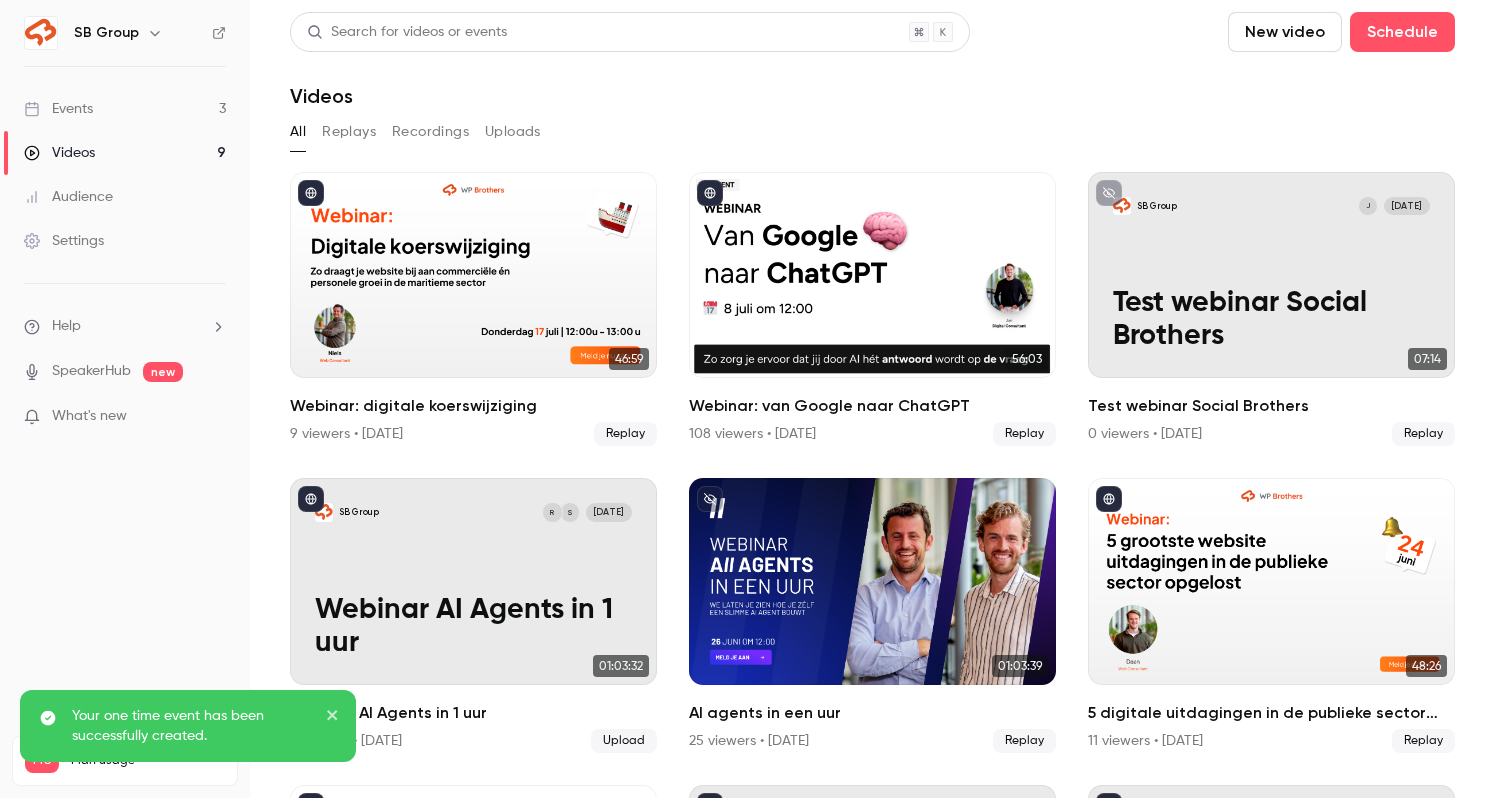 click on "Events 3" at bounding box center (125, 109) 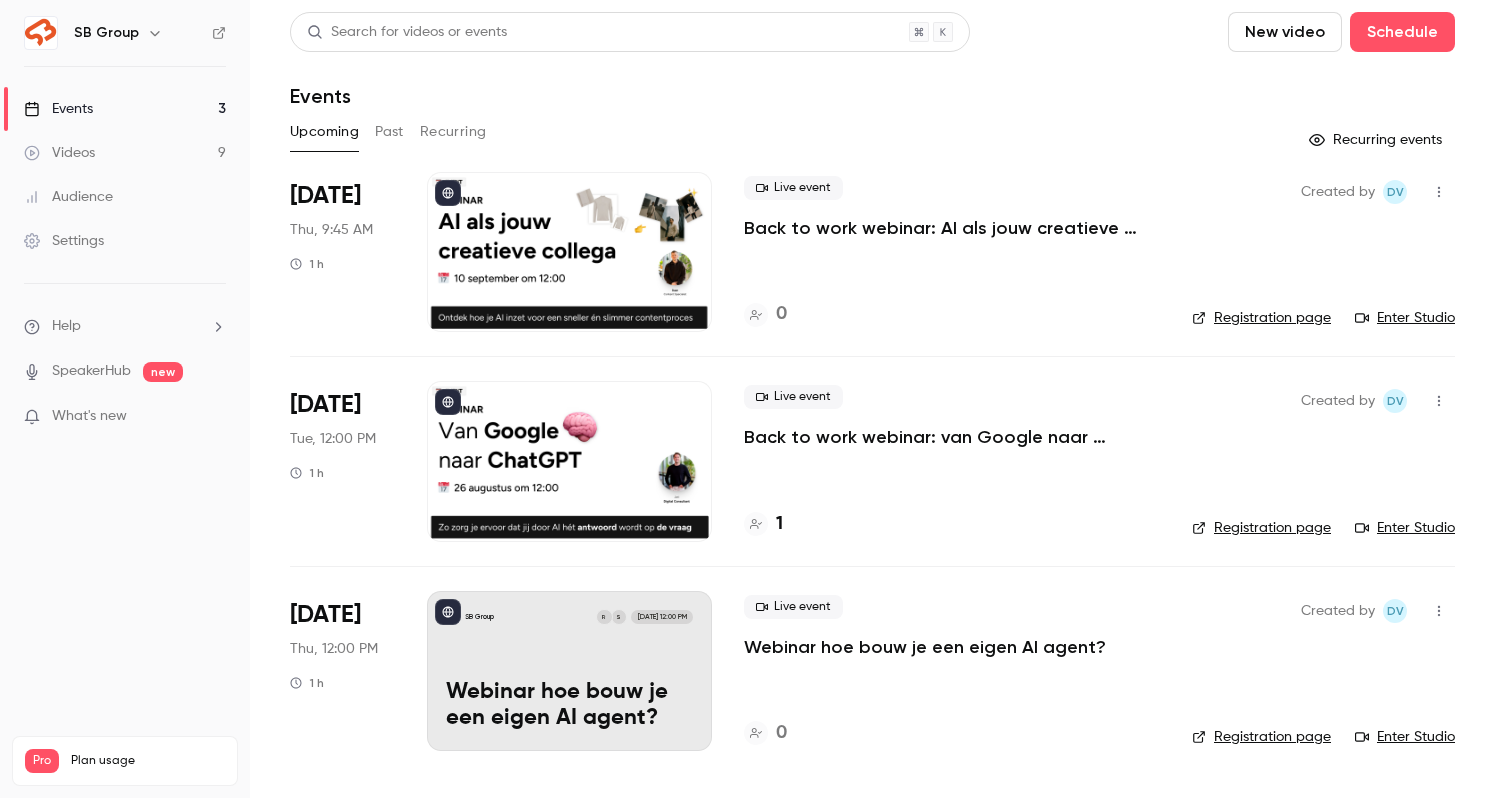 click on "Live event Back to work webinar: AI als jouw creatieve collega 0" at bounding box center (952, 252) 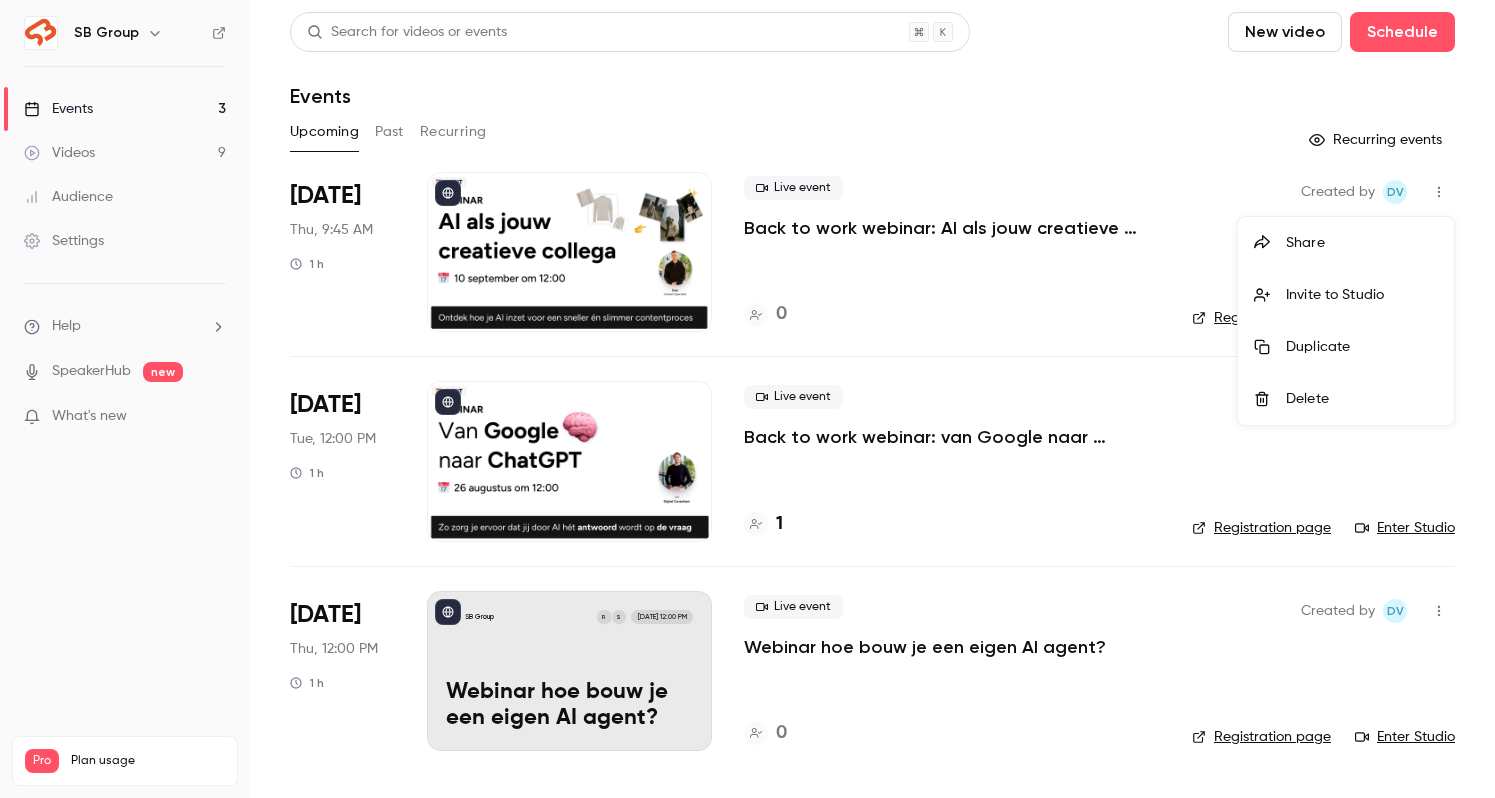click at bounding box center [747, 399] 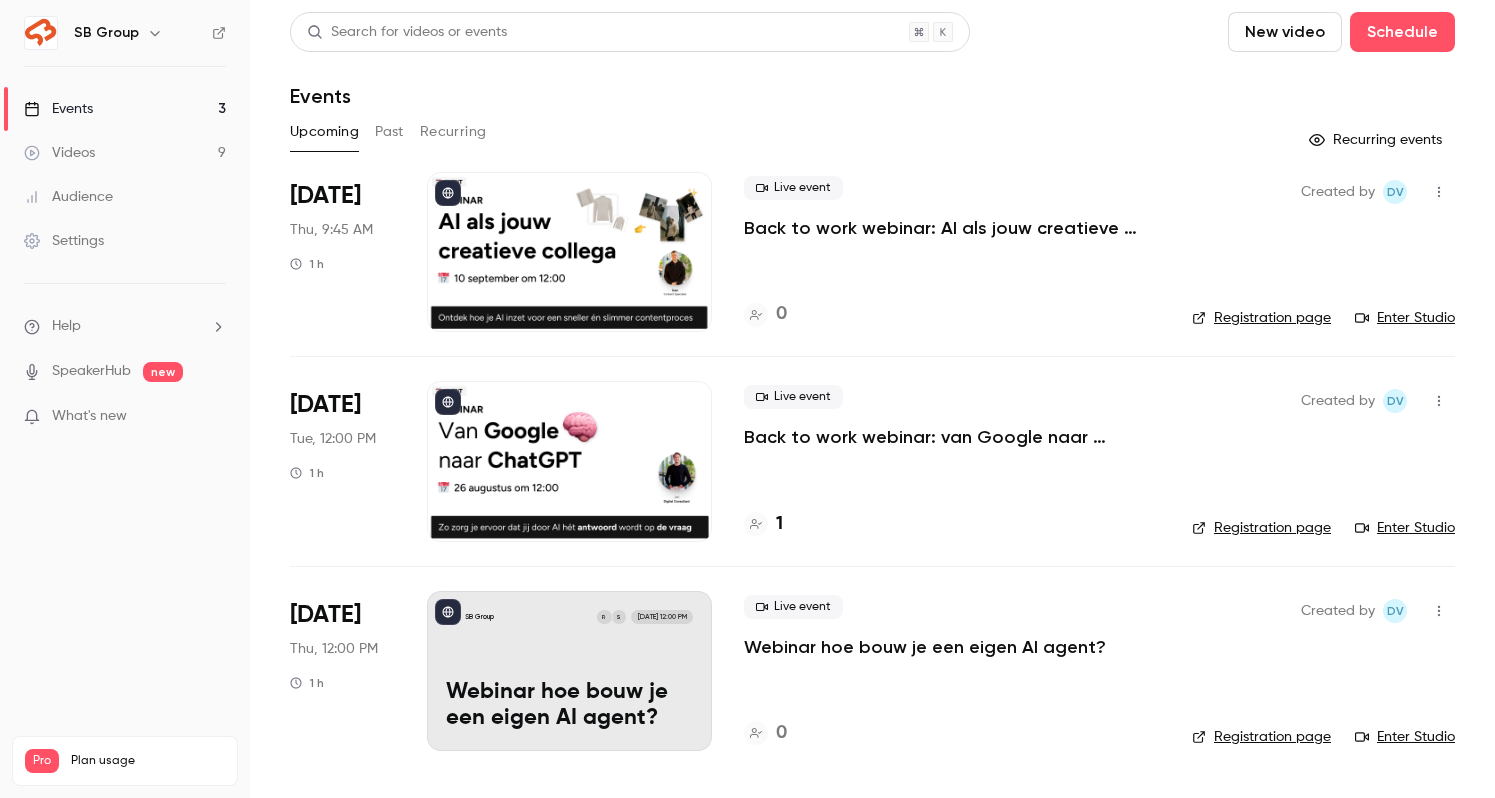 click on "Live event Back to work webinar: AI als jouw creatieve collega 0" at bounding box center [952, 252] 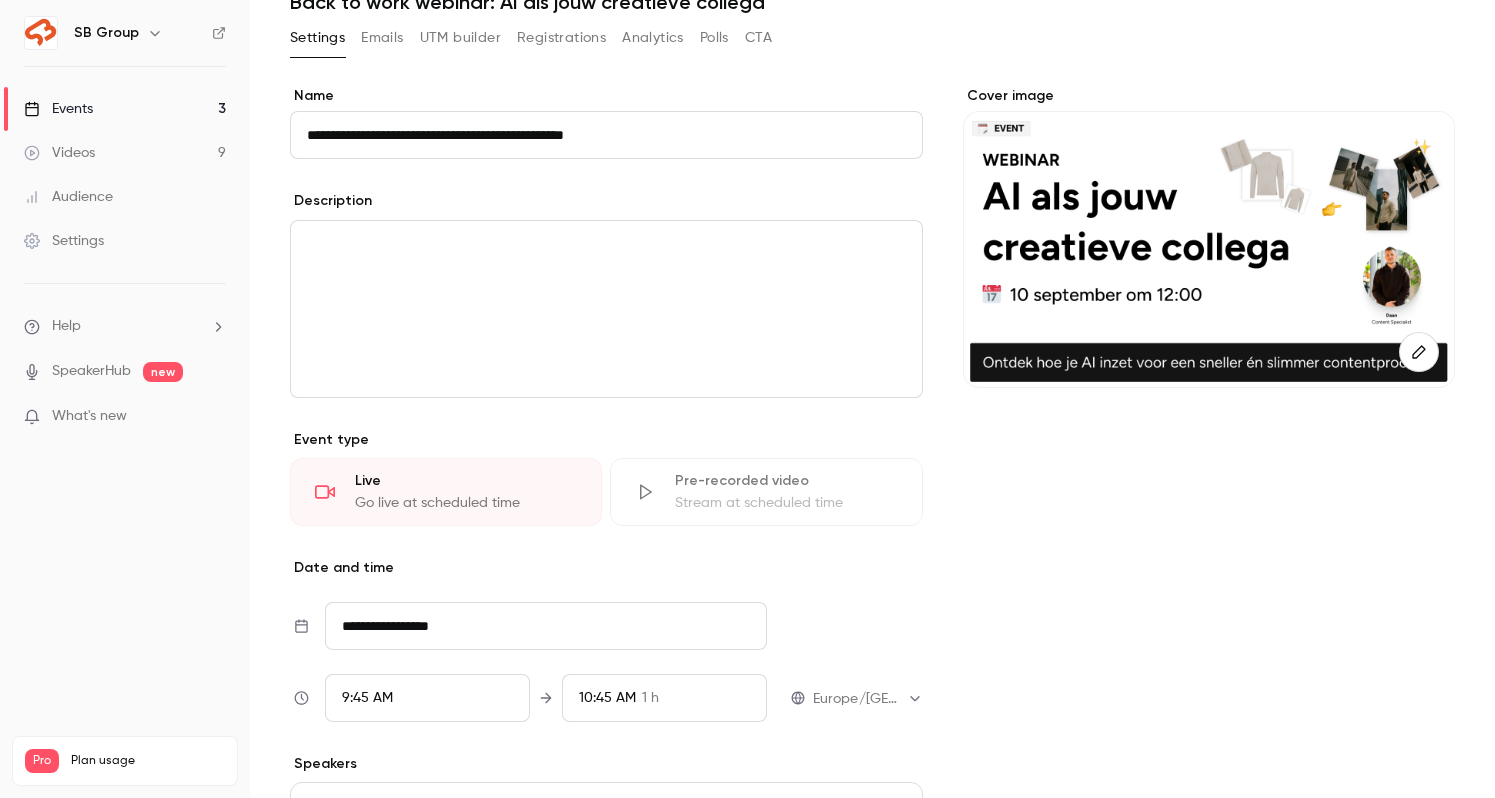 scroll, scrollTop: 244, scrollLeft: 0, axis: vertical 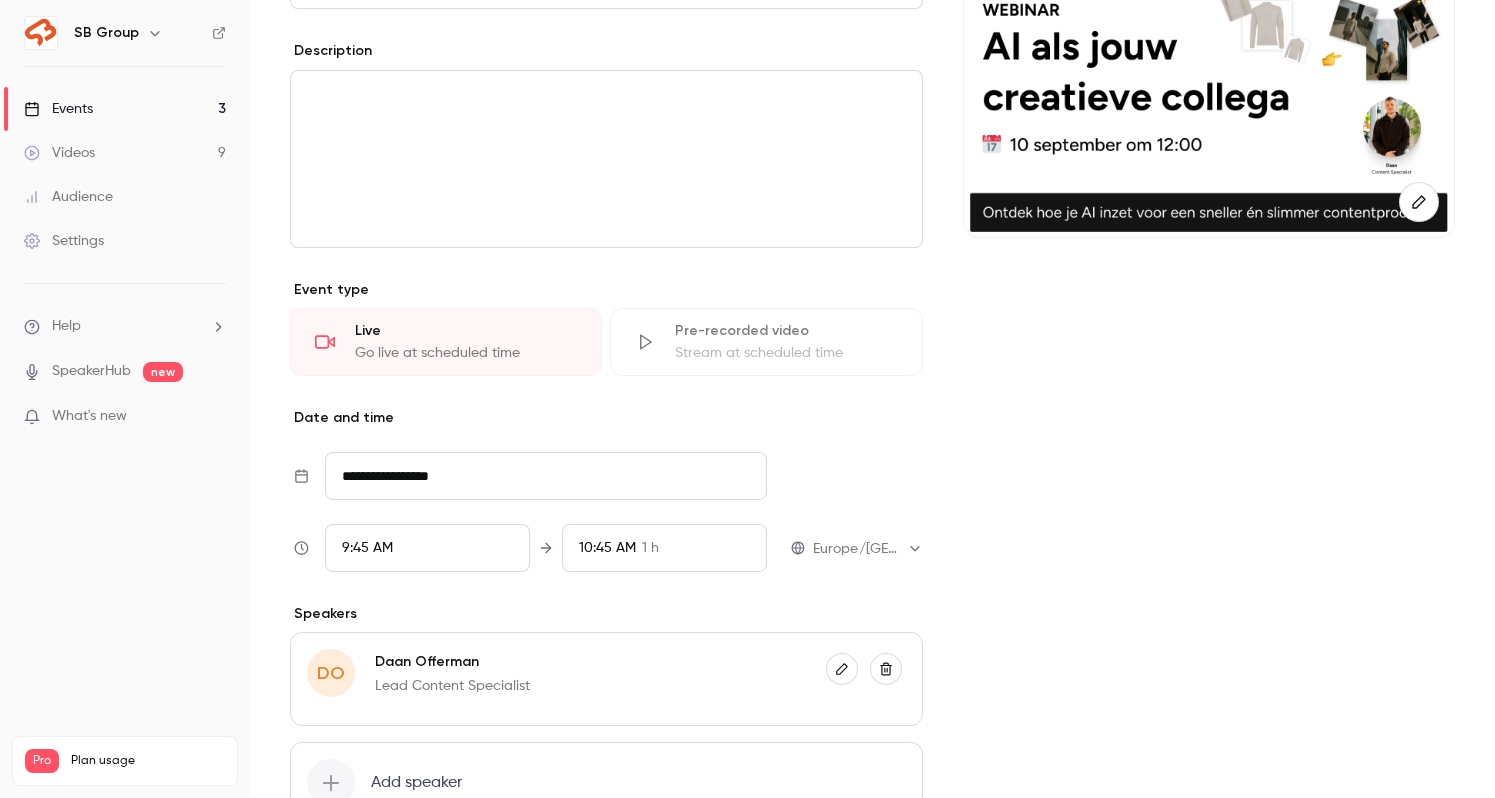 click on "**********" at bounding box center [546, 476] 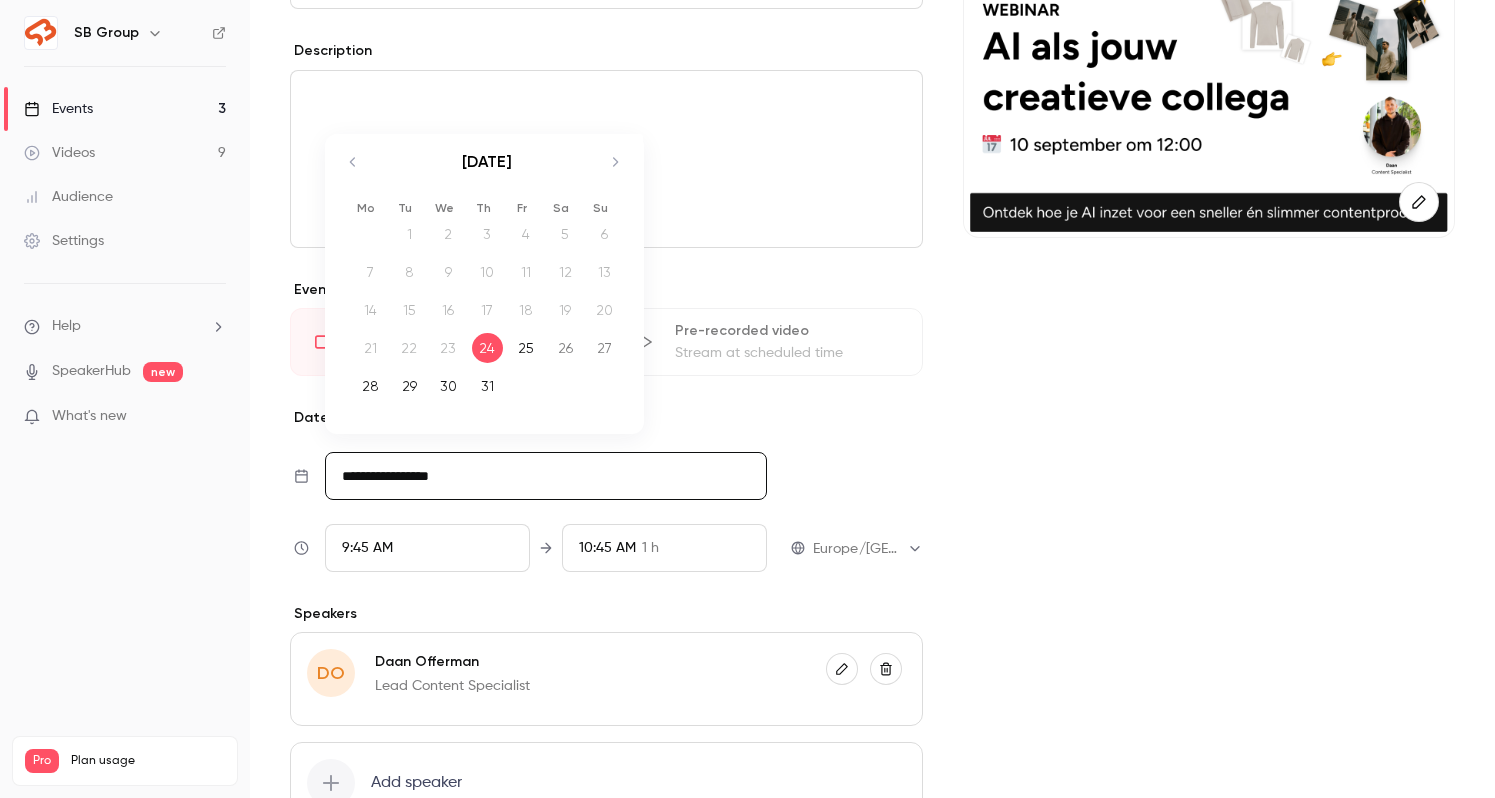 click on "[DATE]" at bounding box center [487, 172] 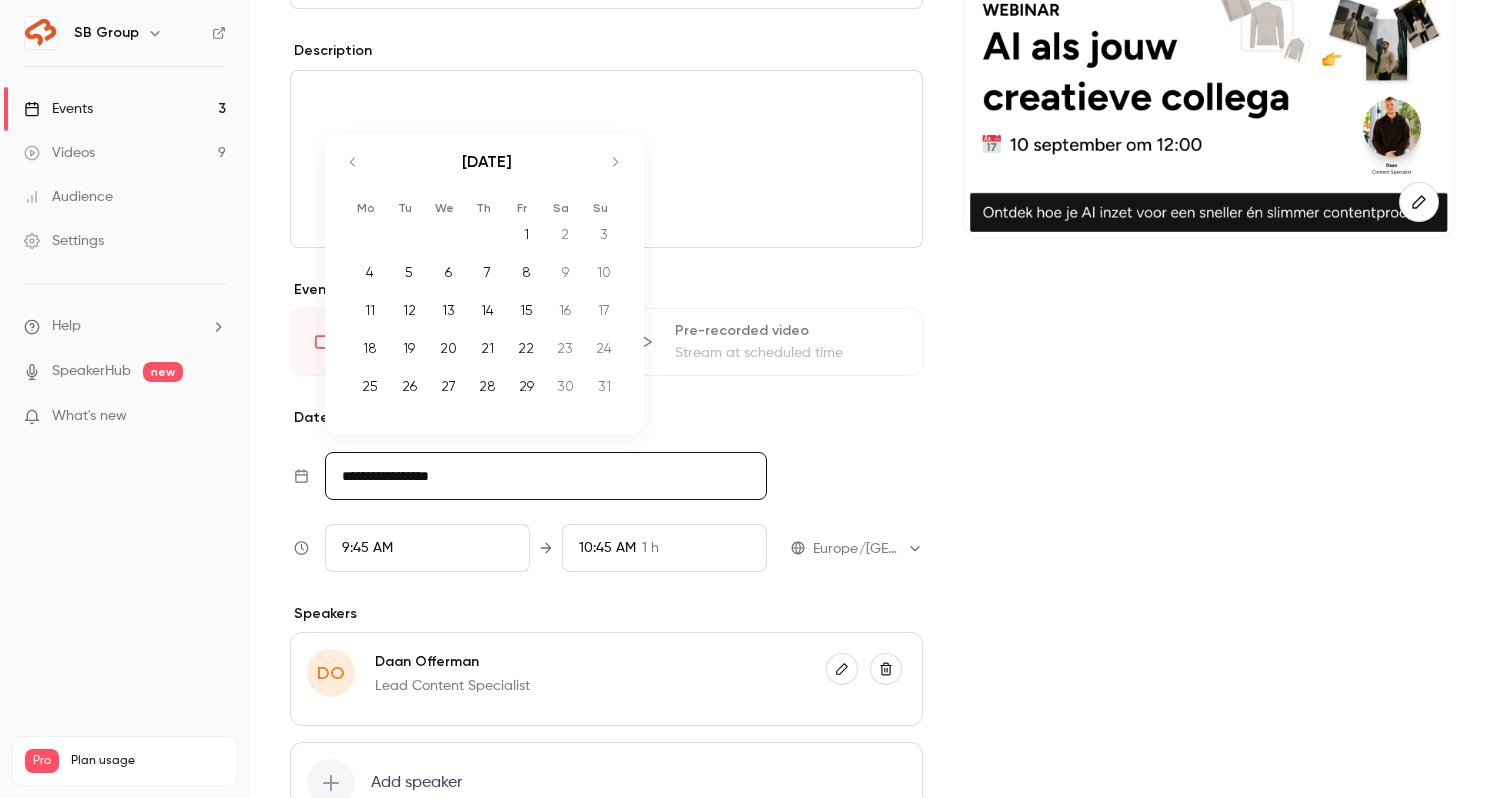 click 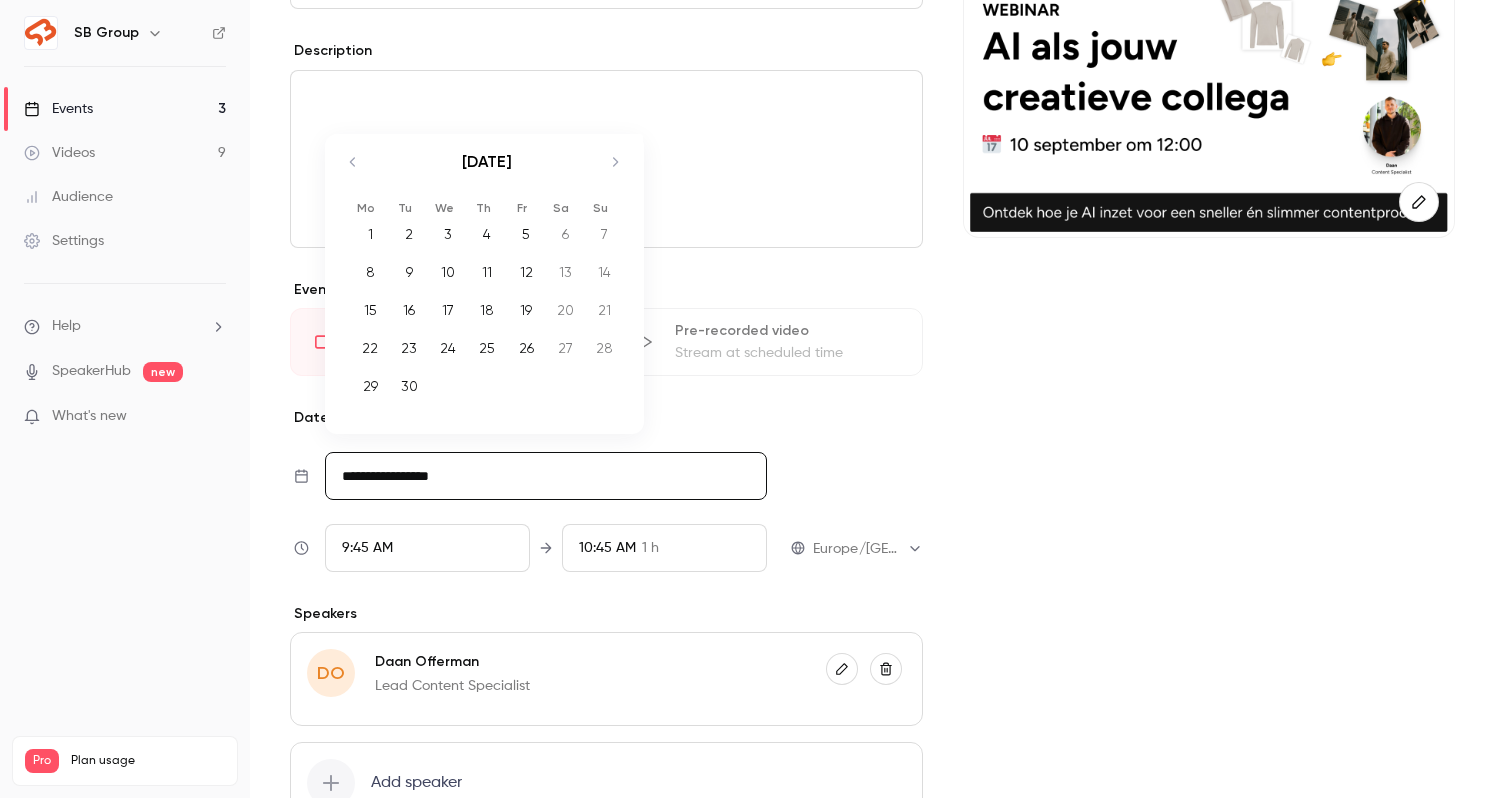 click on "10" at bounding box center [448, 272] 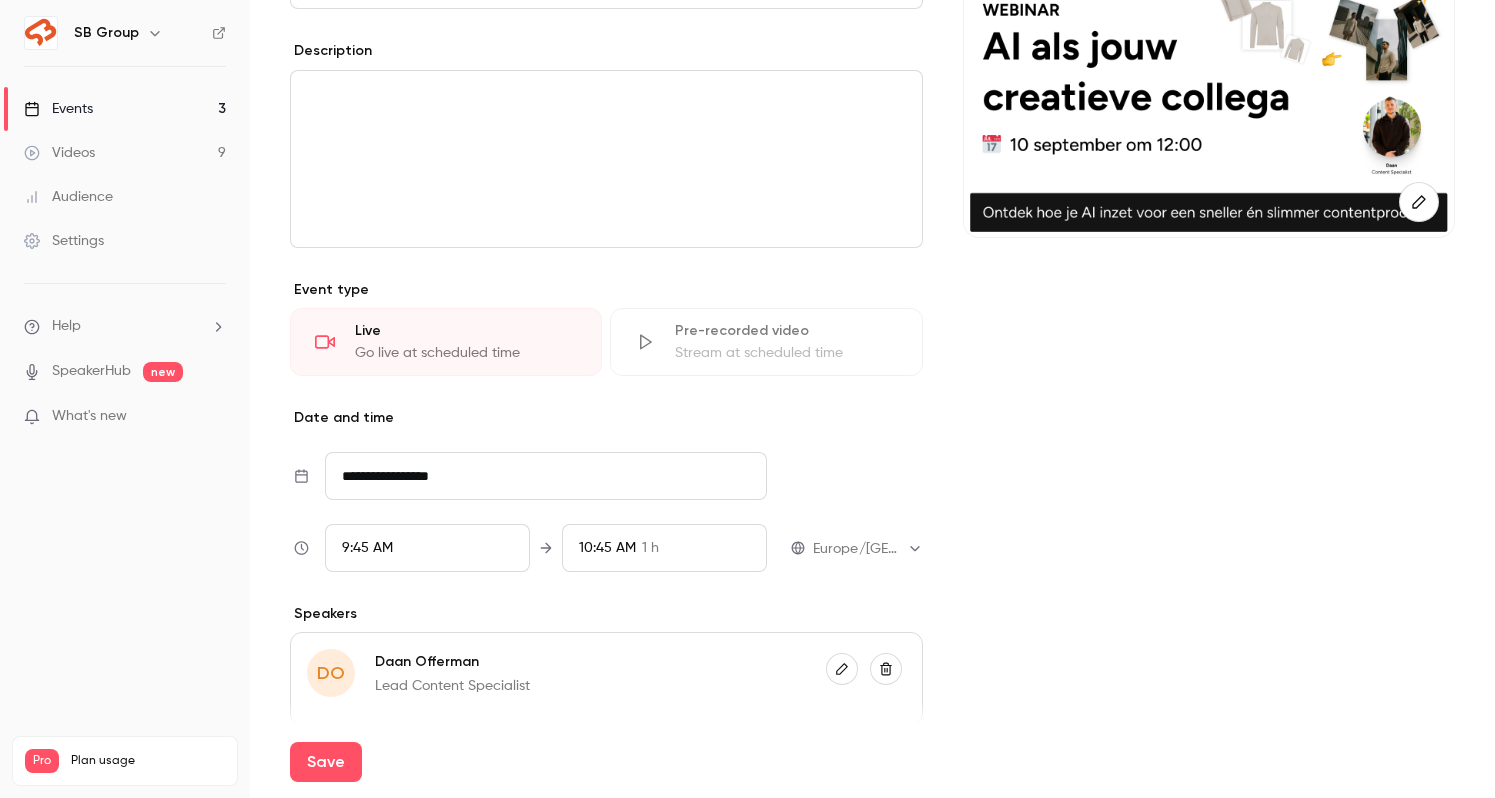 click on "9:45 AM" at bounding box center [427, 548] 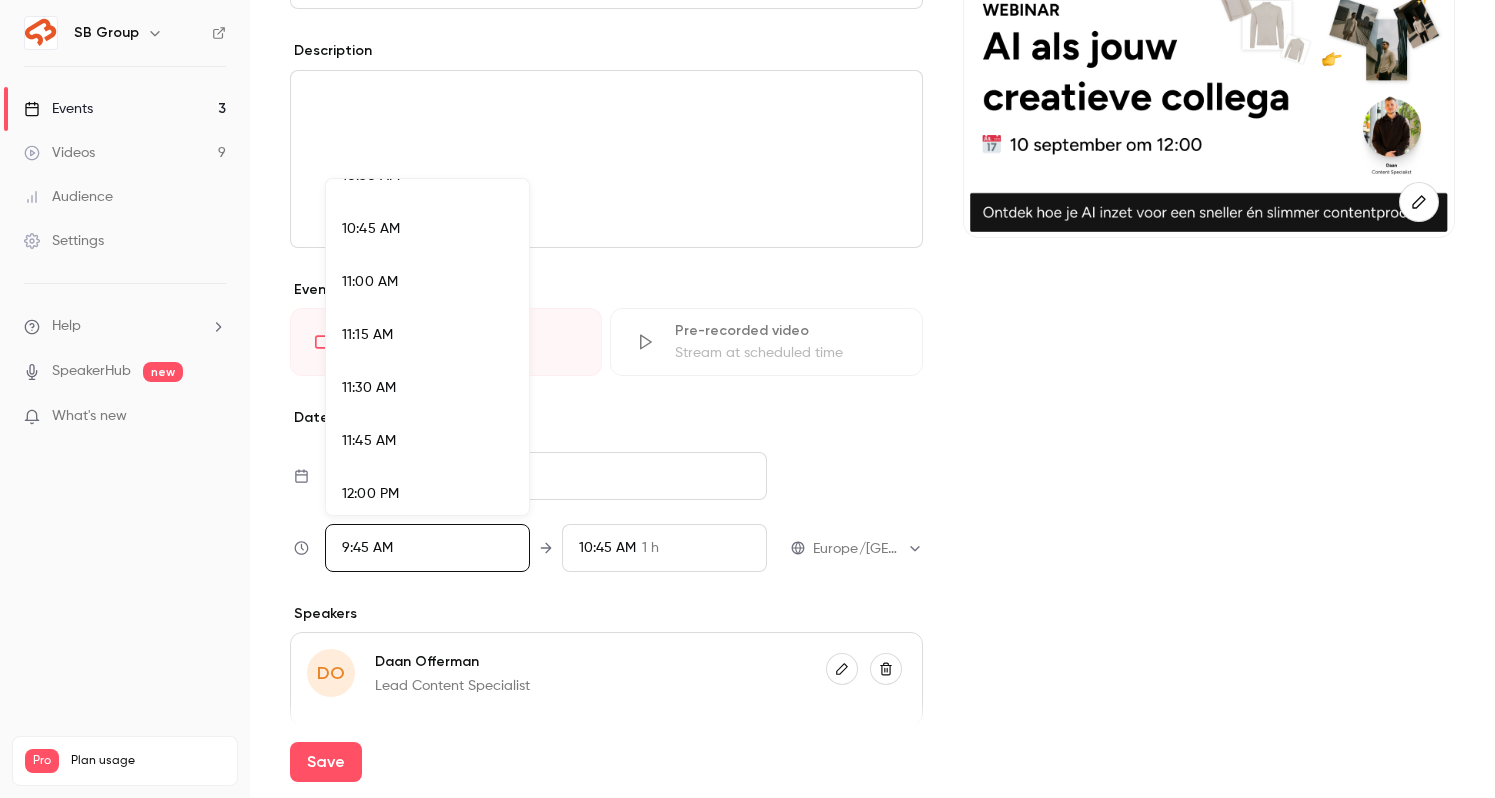 scroll, scrollTop: 2272, scrollLeft: 0, axis: vertical 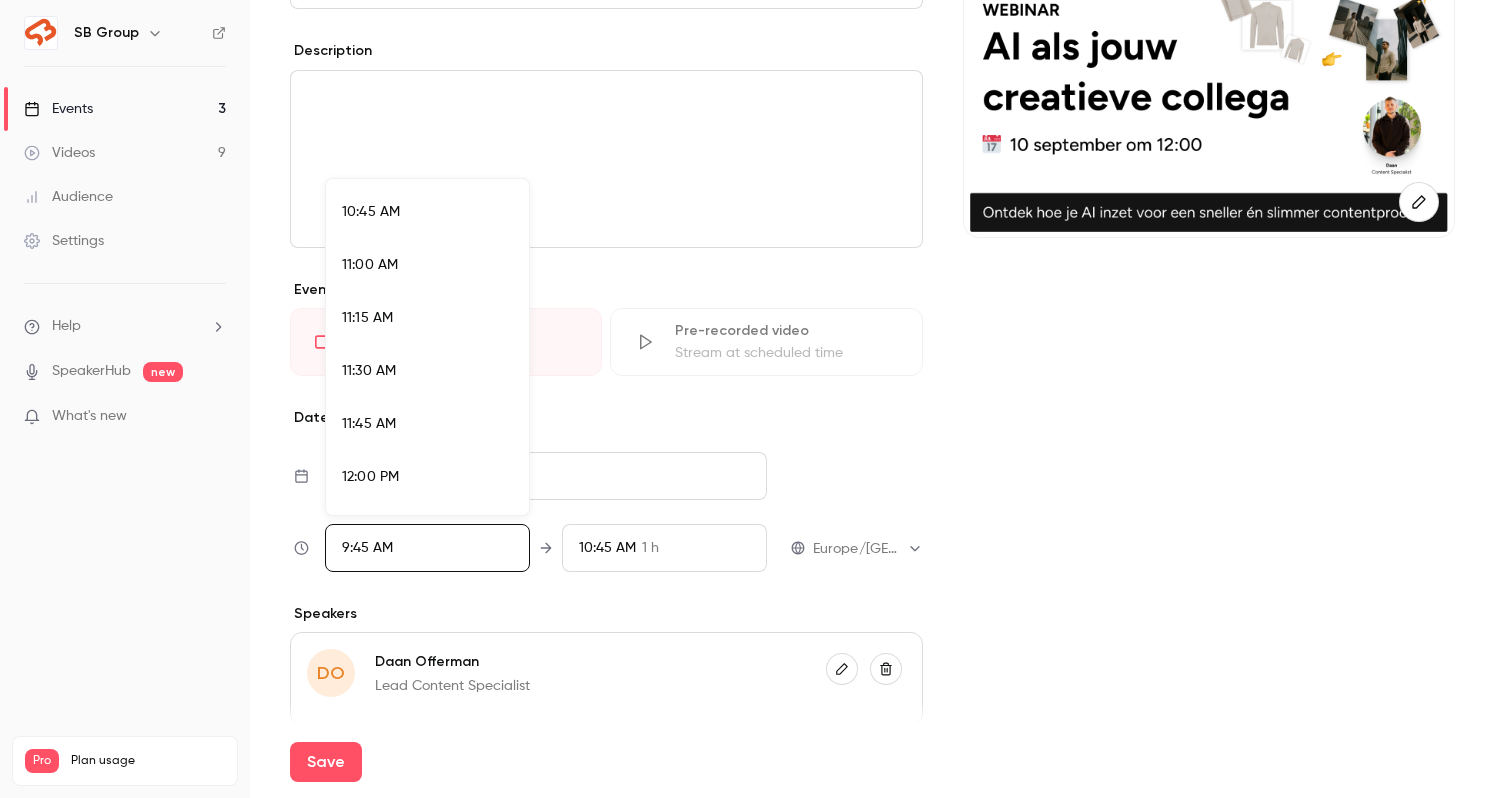 click on "12:00 PM" at bounding box center (370, 477) 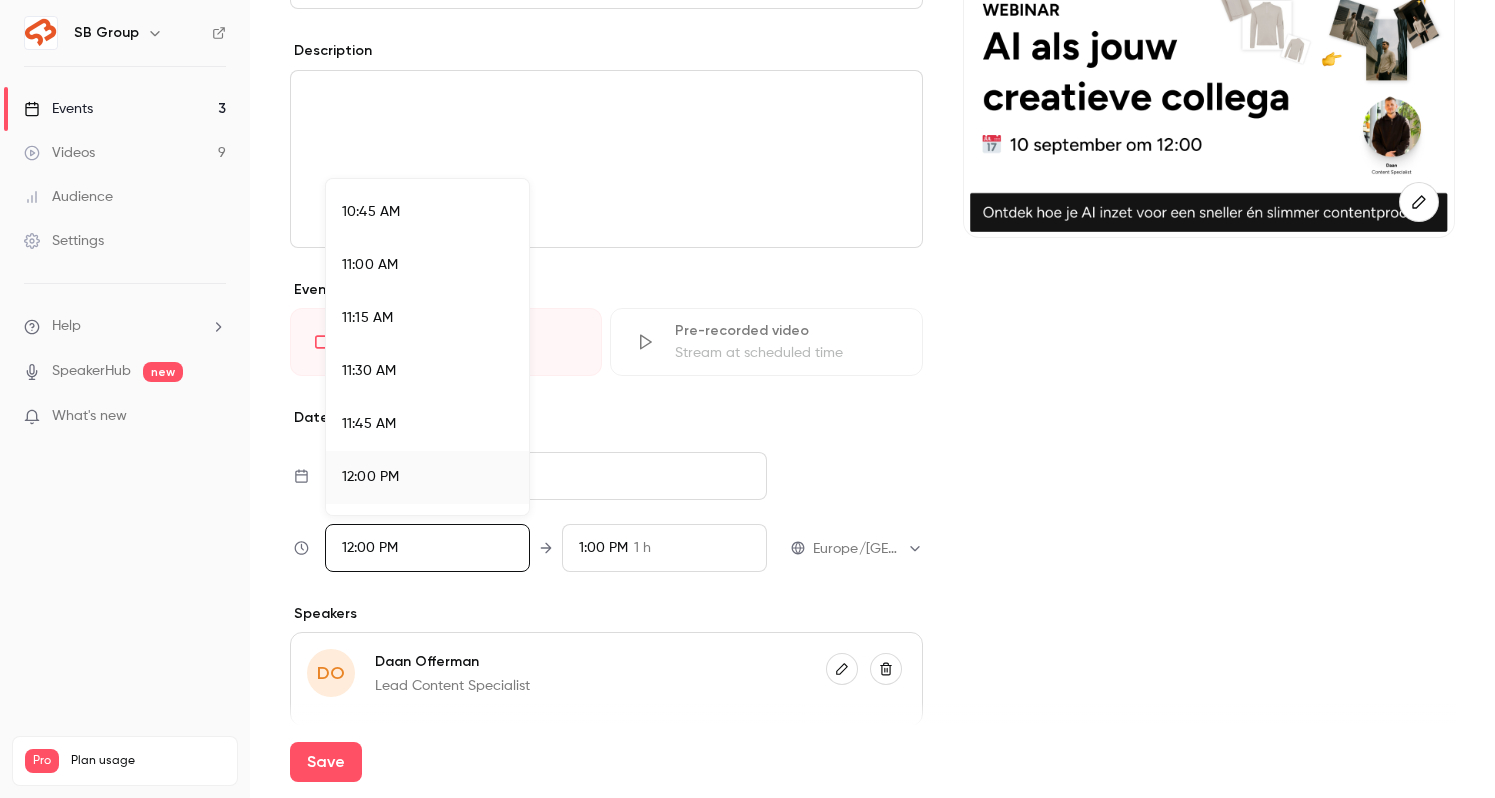 click at bounding box center [747, 399] 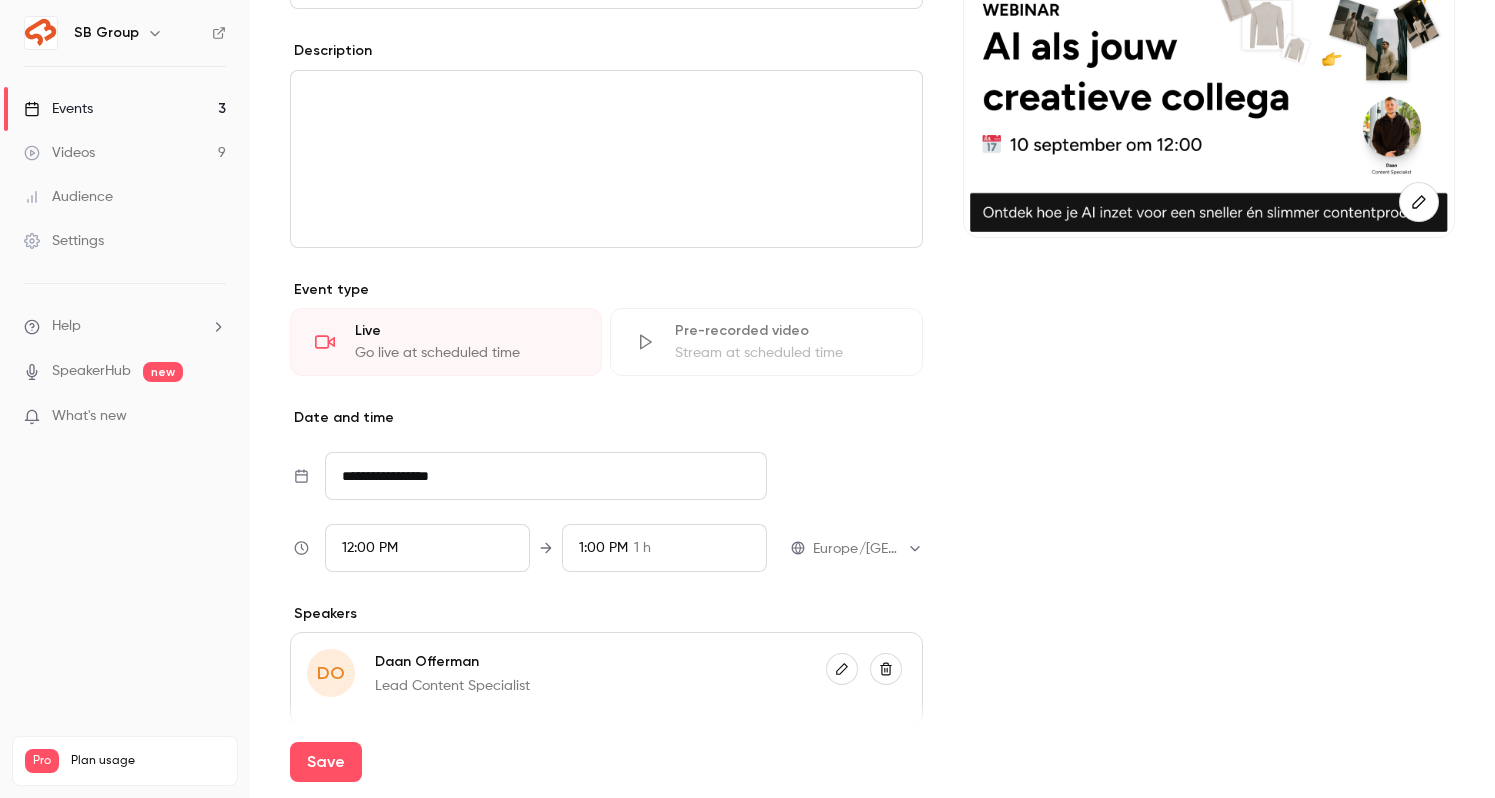 scroll, scrollTop: 1925, scrollLeft: 0, axis: vertical 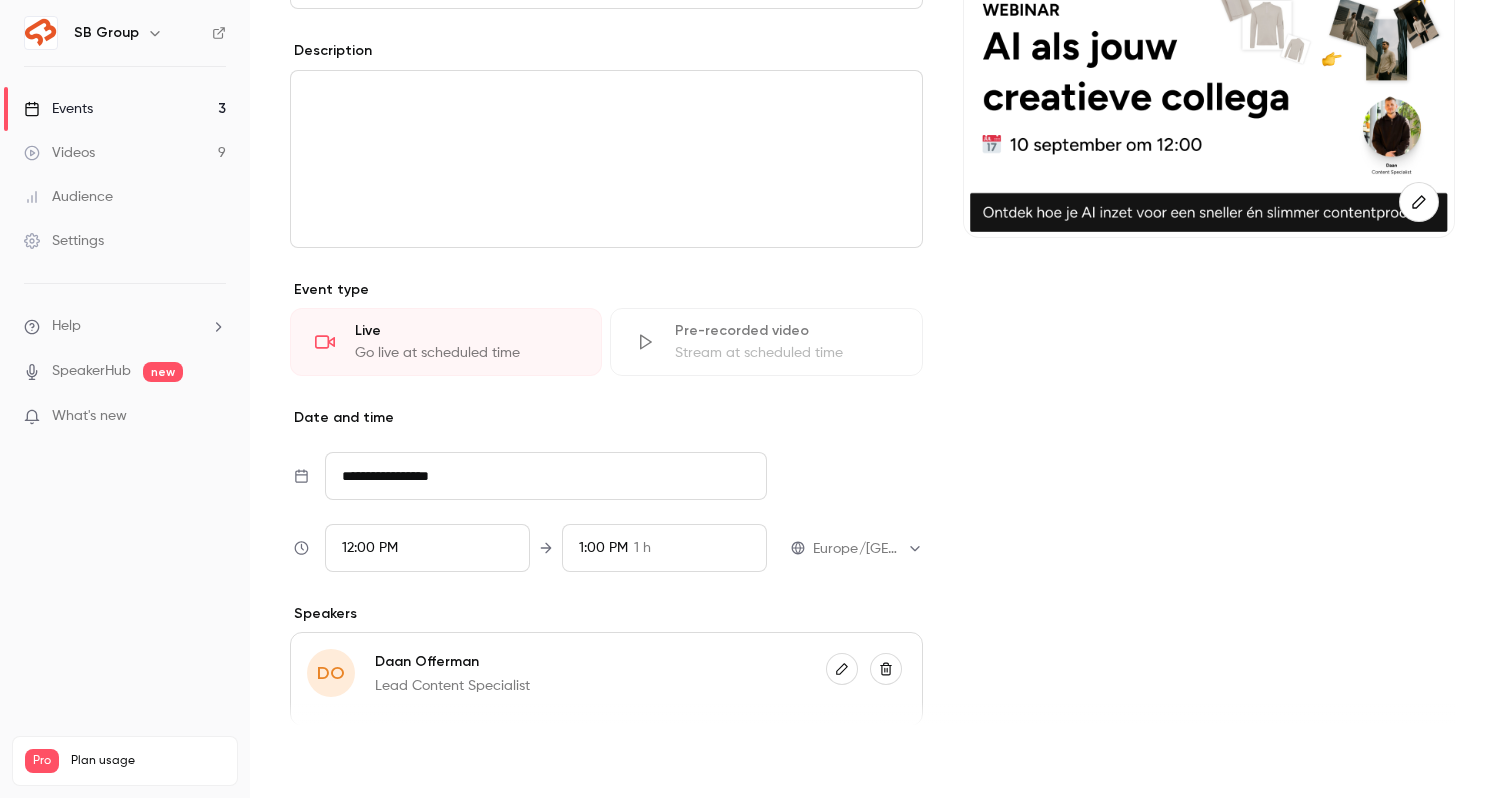 click on "Save" at bounding box center [326, 762] 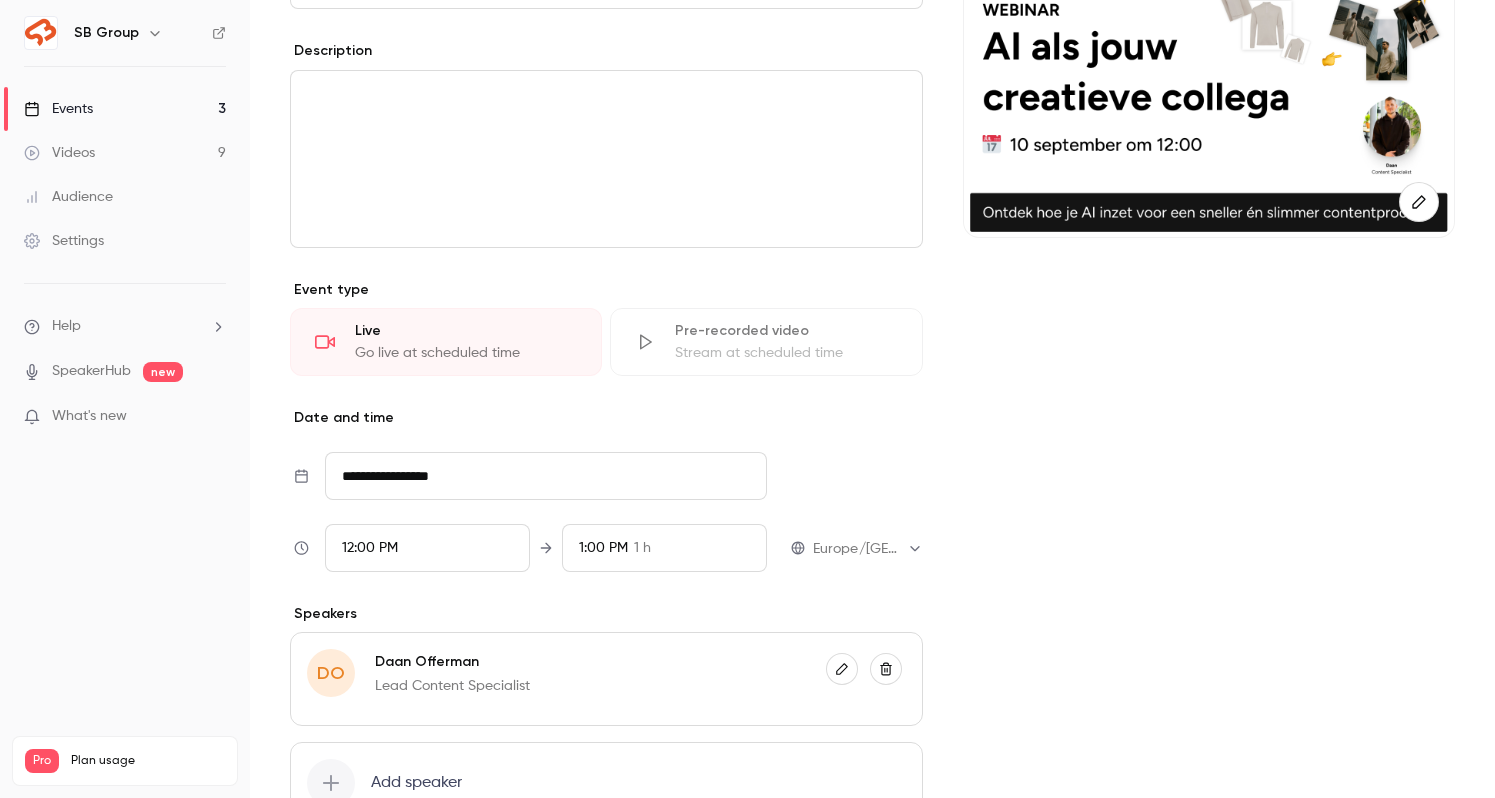 type on "**********" 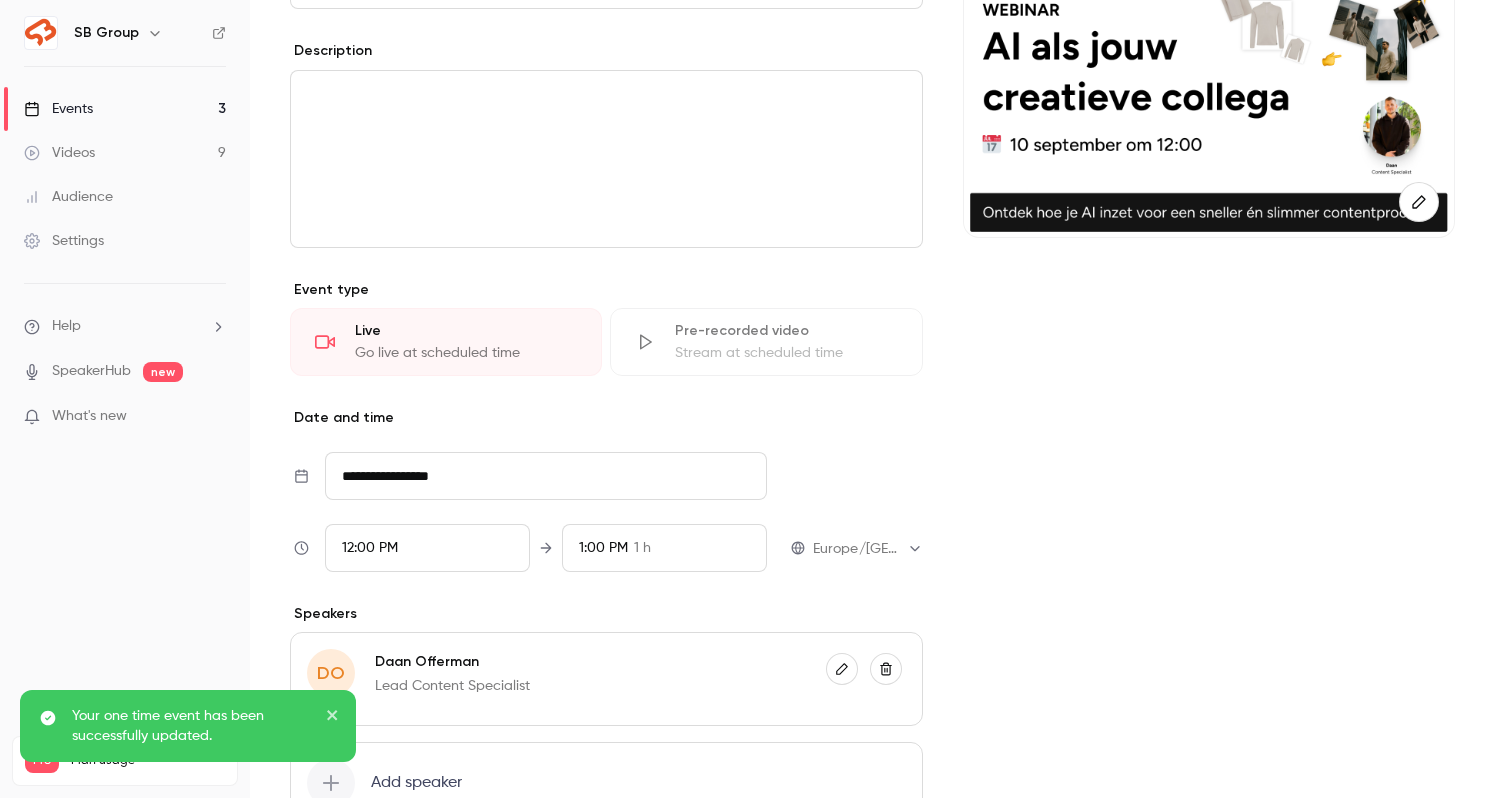 scroll, scrollTop: 0, scrollLeft: 0, axis: both 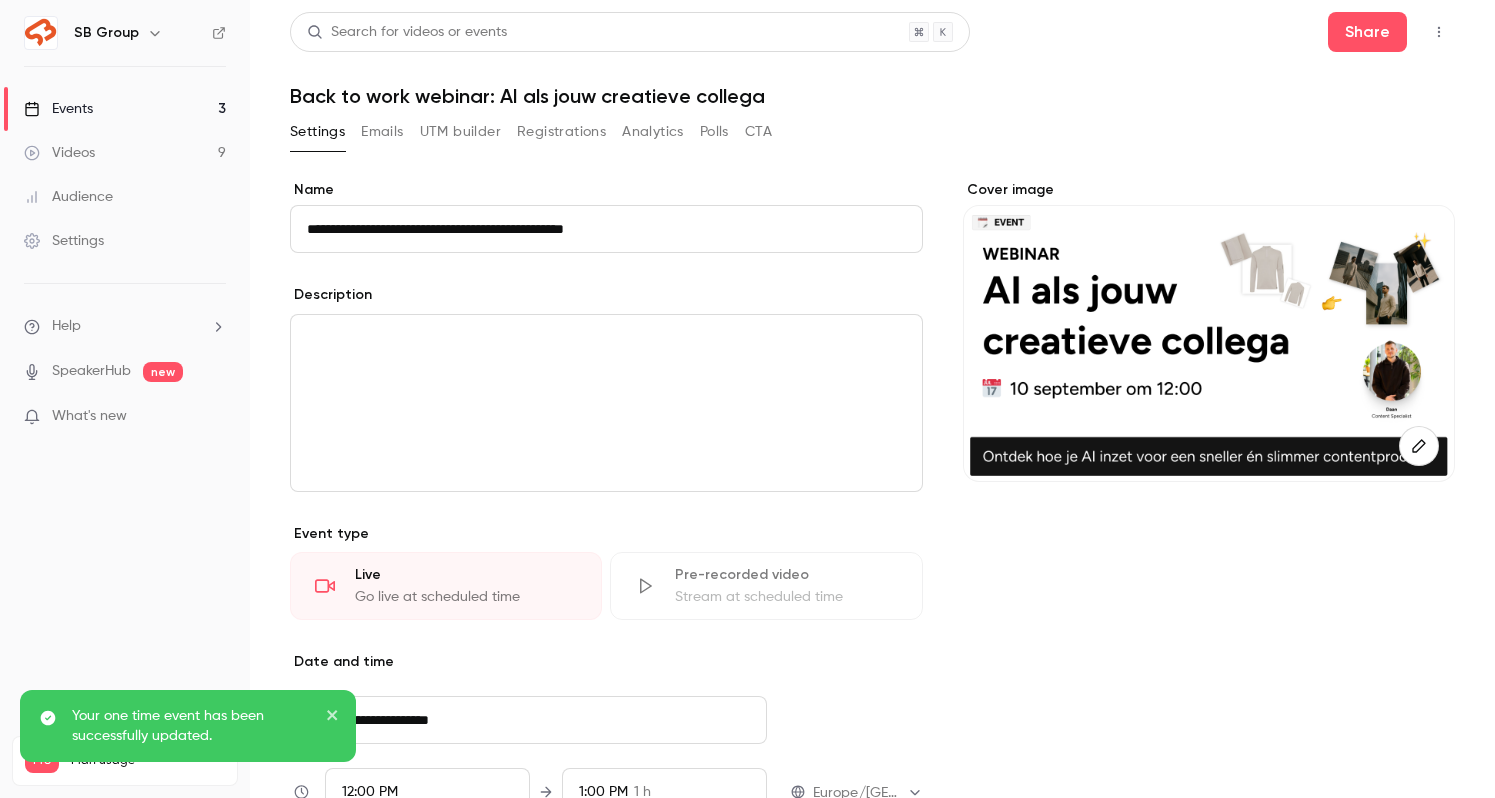 click on "Events 3" at bounding box center (125, 109) 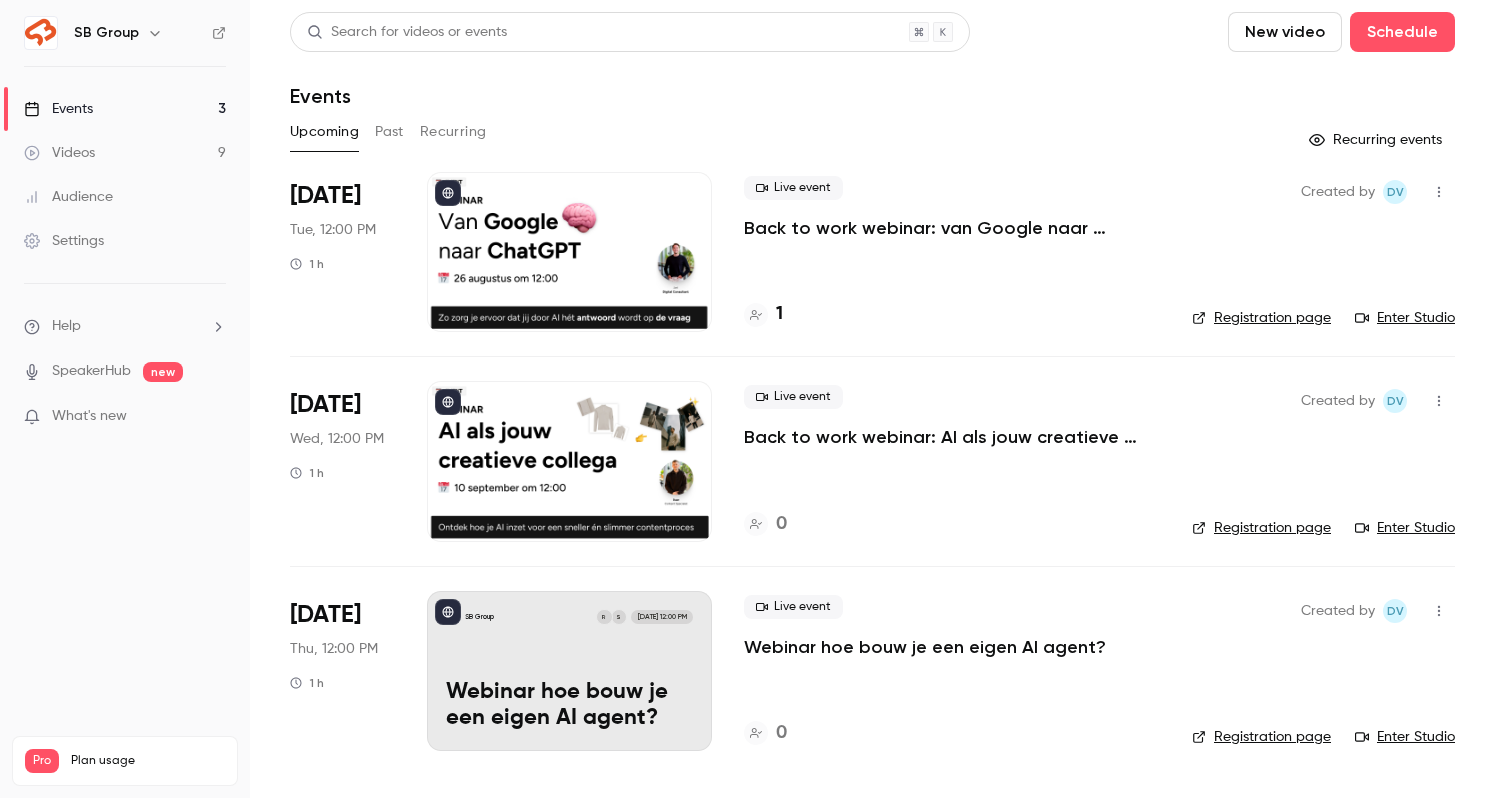 click on "SB Group S R [DATE] 12:00 PM Webinar hoe [PERSON_NAME] een eigen AI agent?" at bounding box center (569, 671) 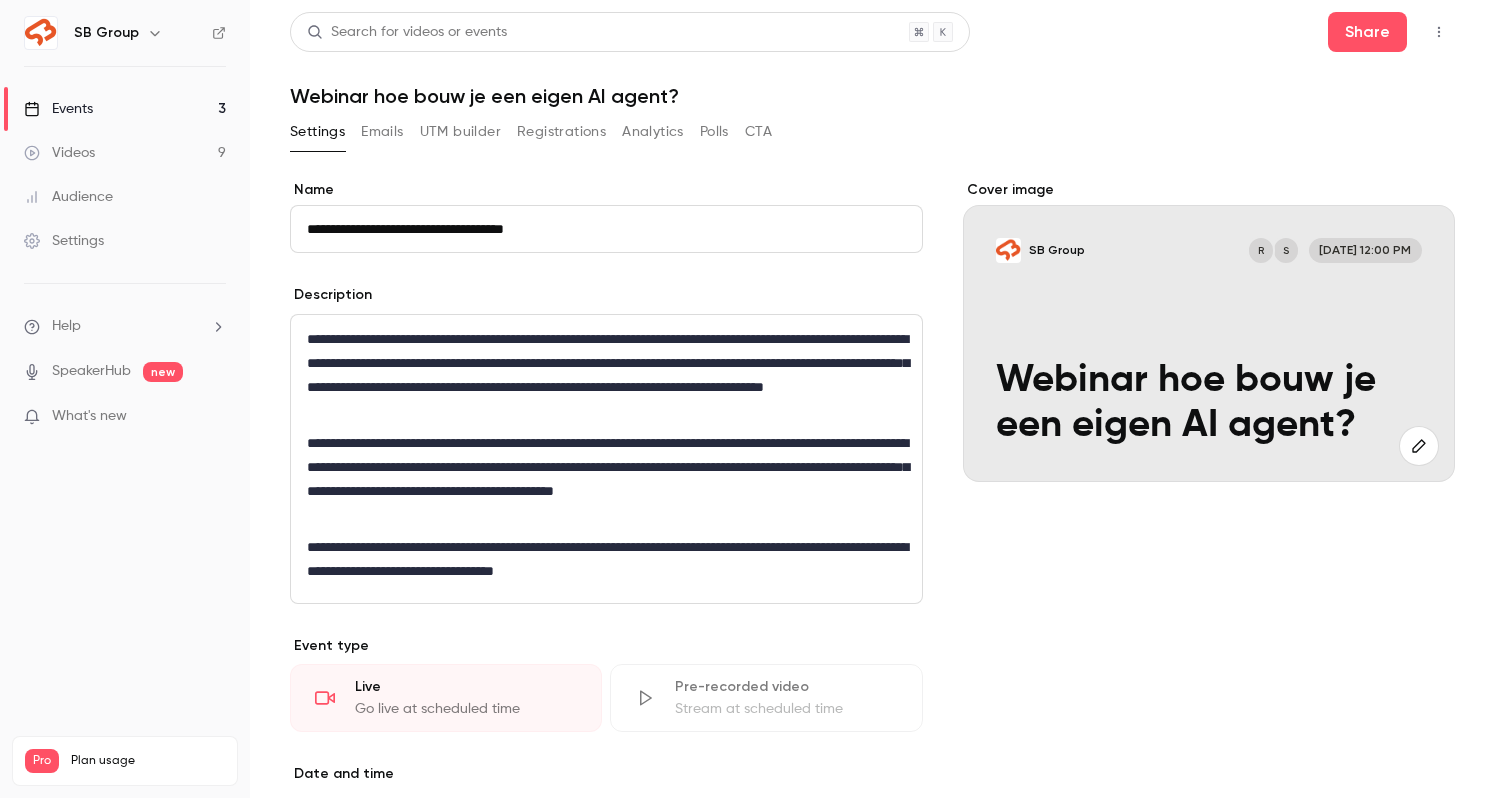 click 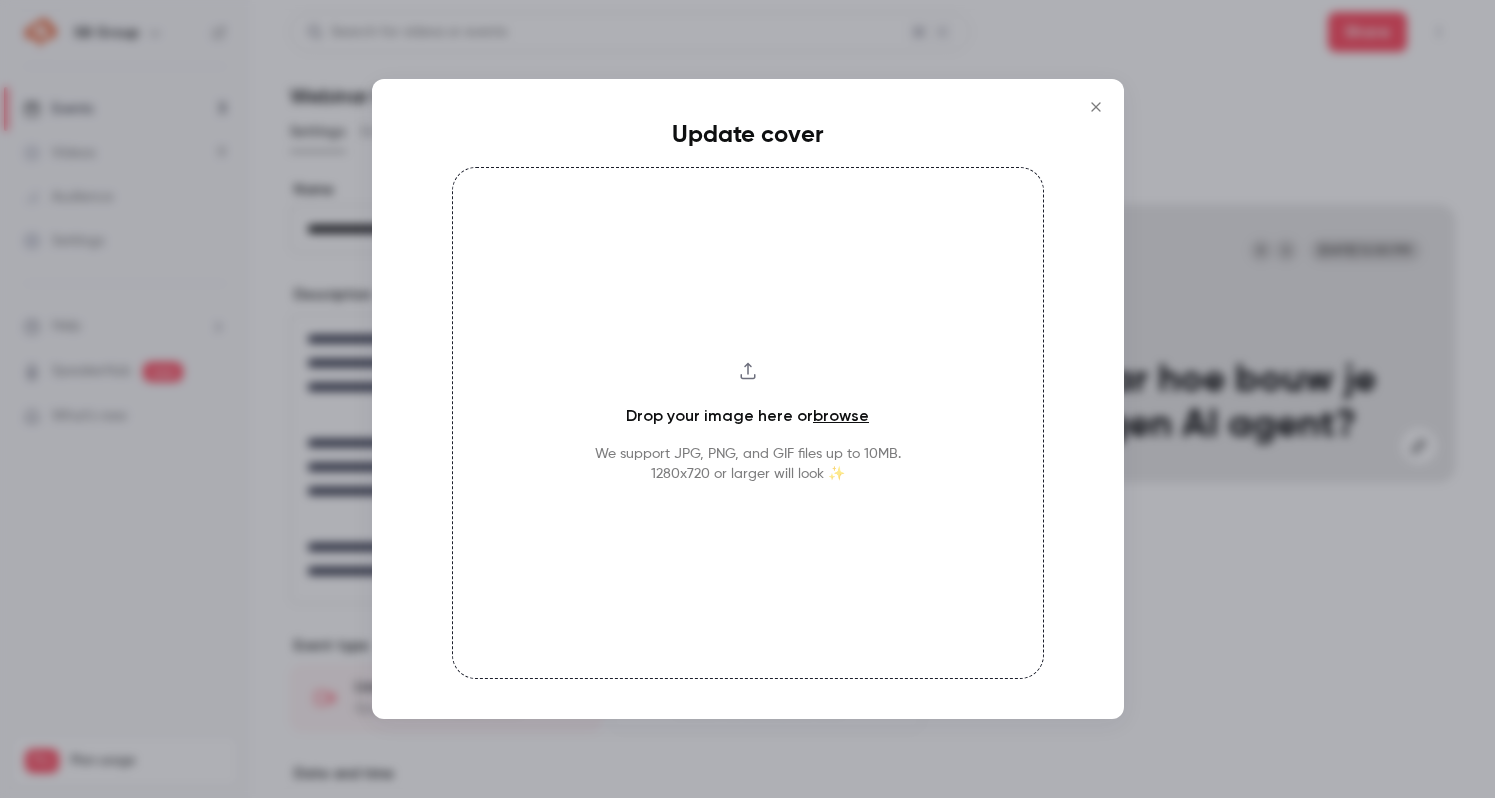 click on "browse" at bounding box center [841, 415] 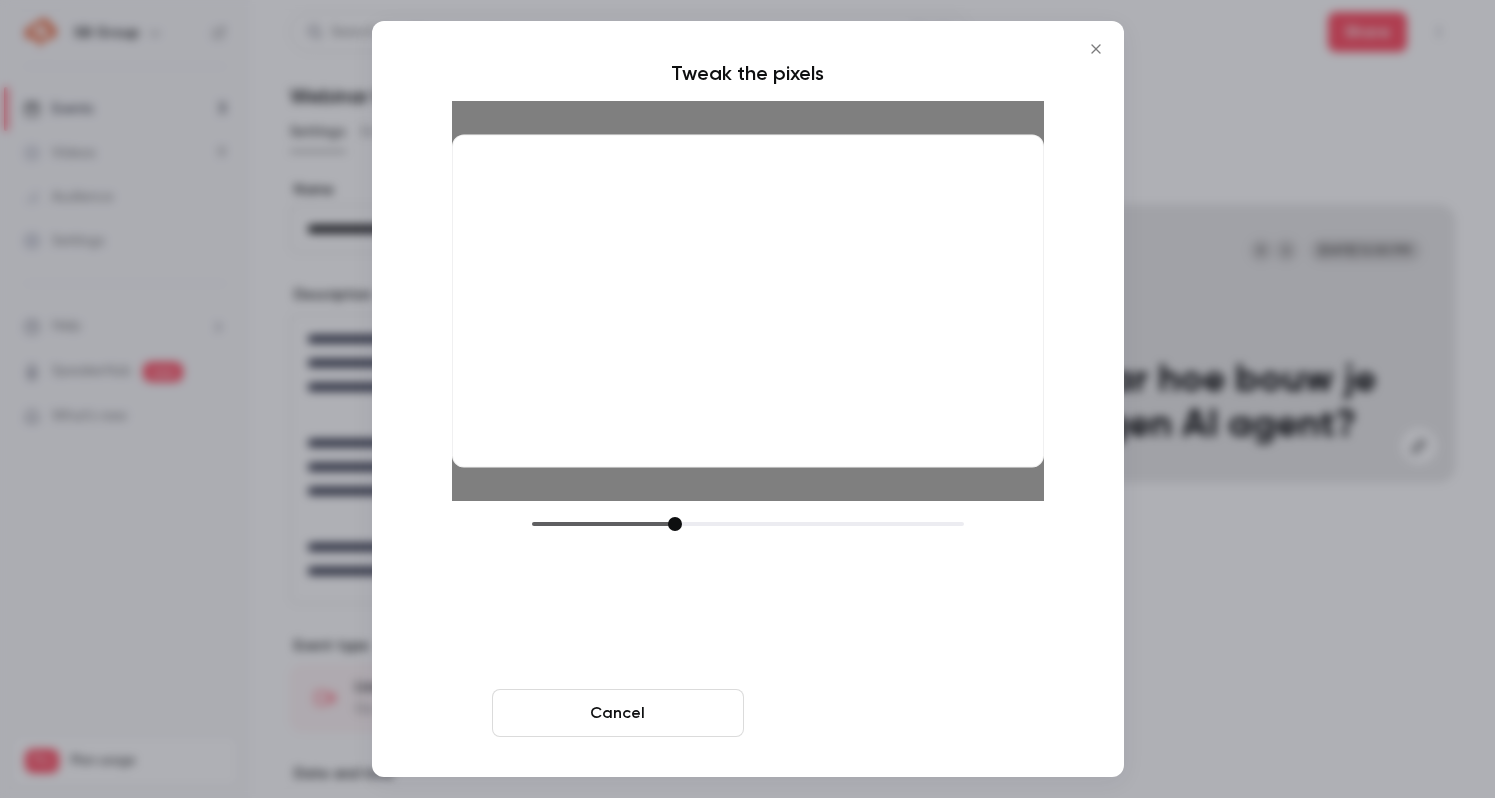 click on "Crop and save" at bounding box center [878, 713] 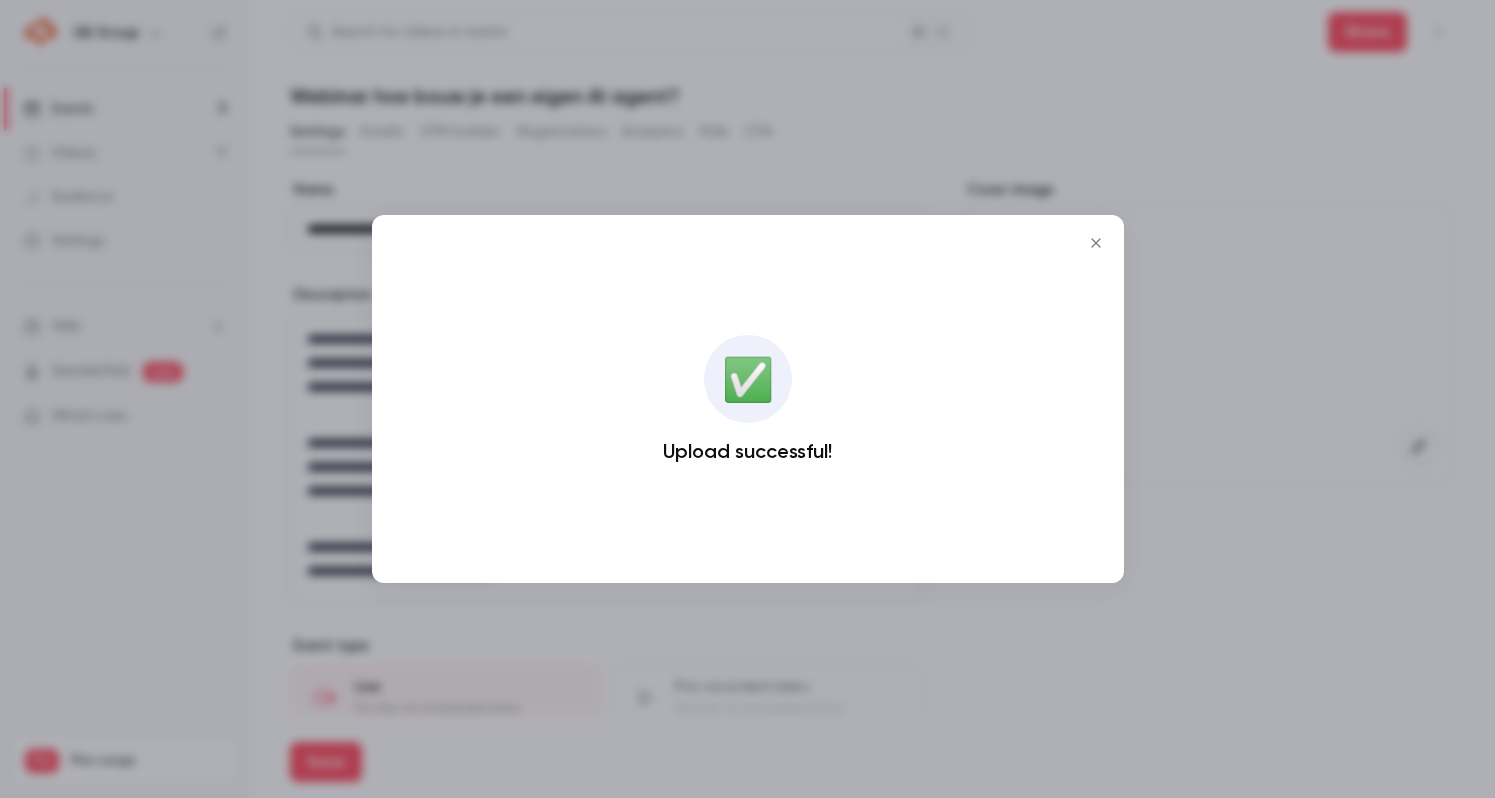 click 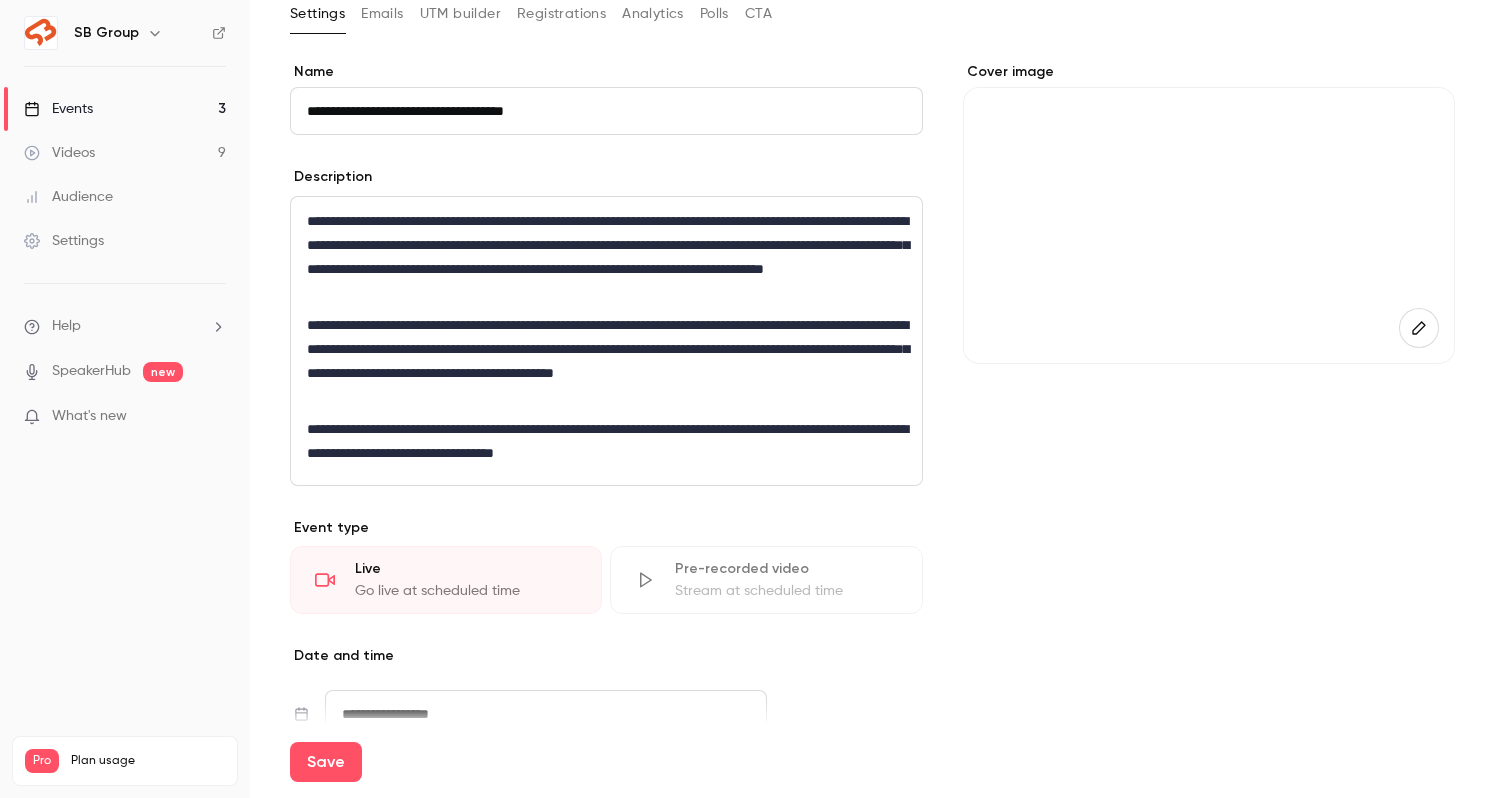 scroll, scrollTop: 0, scrollLeft: 0, axis: both 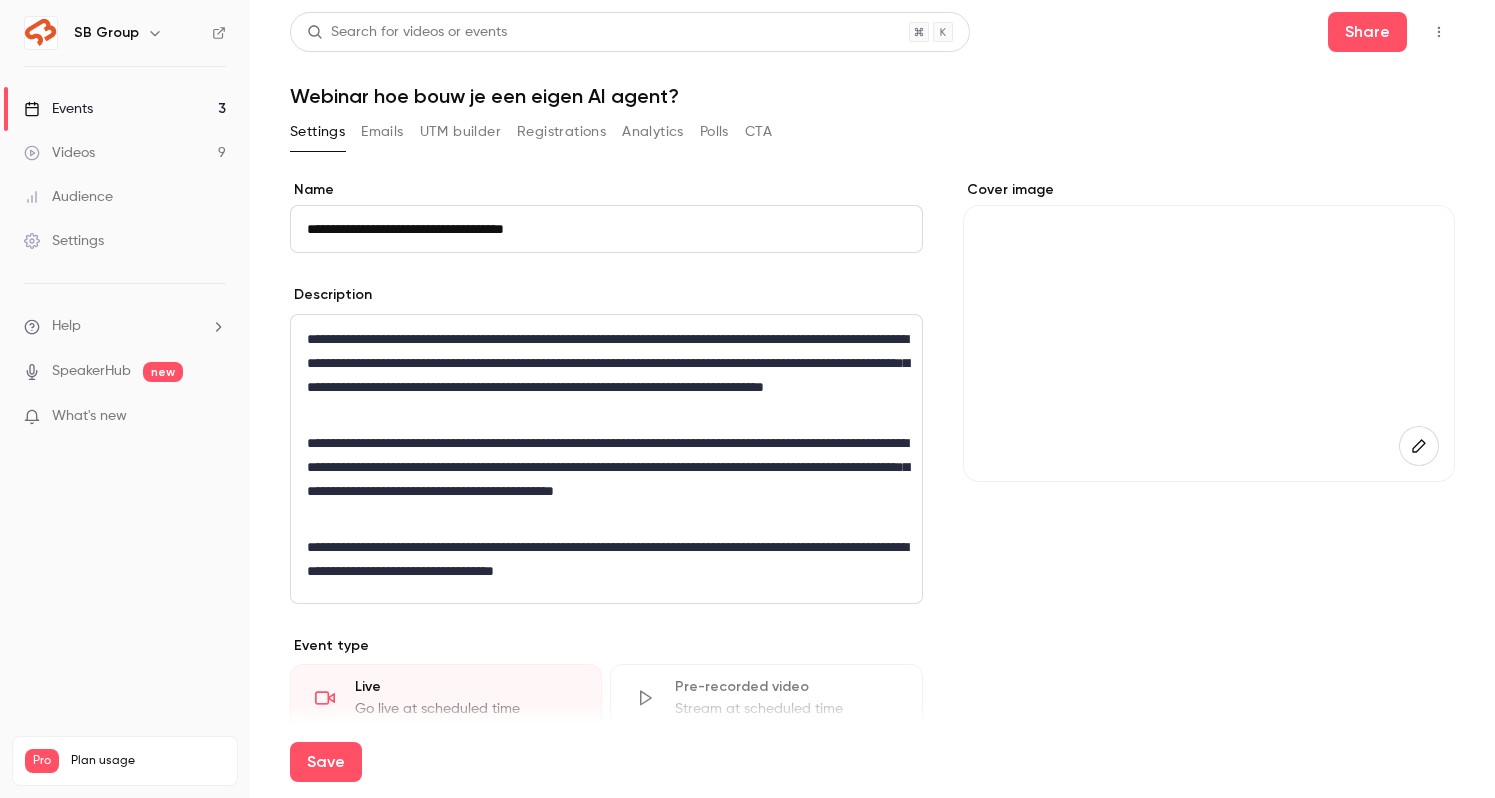 click on "**********" at bounding box center [606, 229] 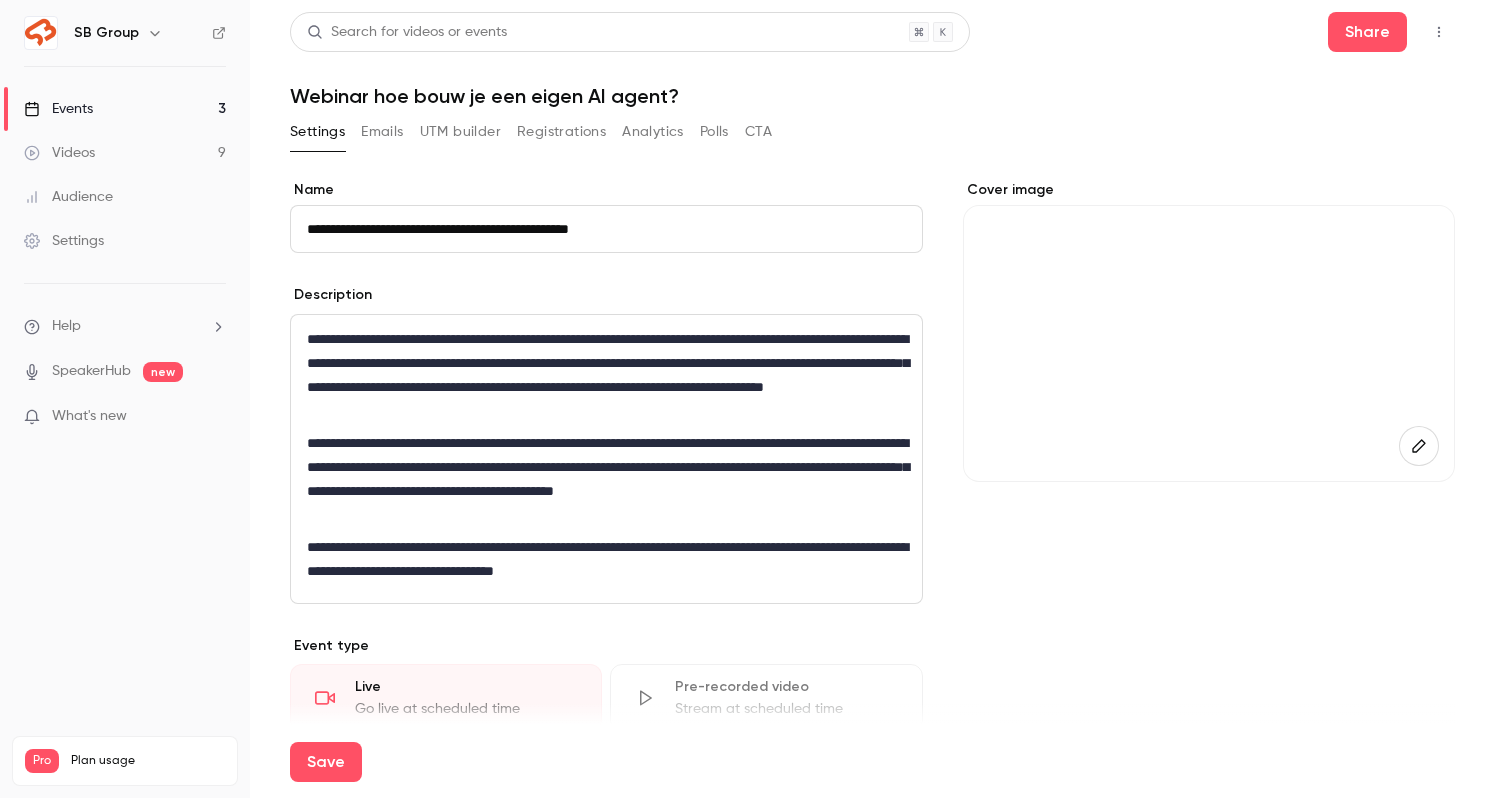 click on "**********" at bounding box center [606, 229] 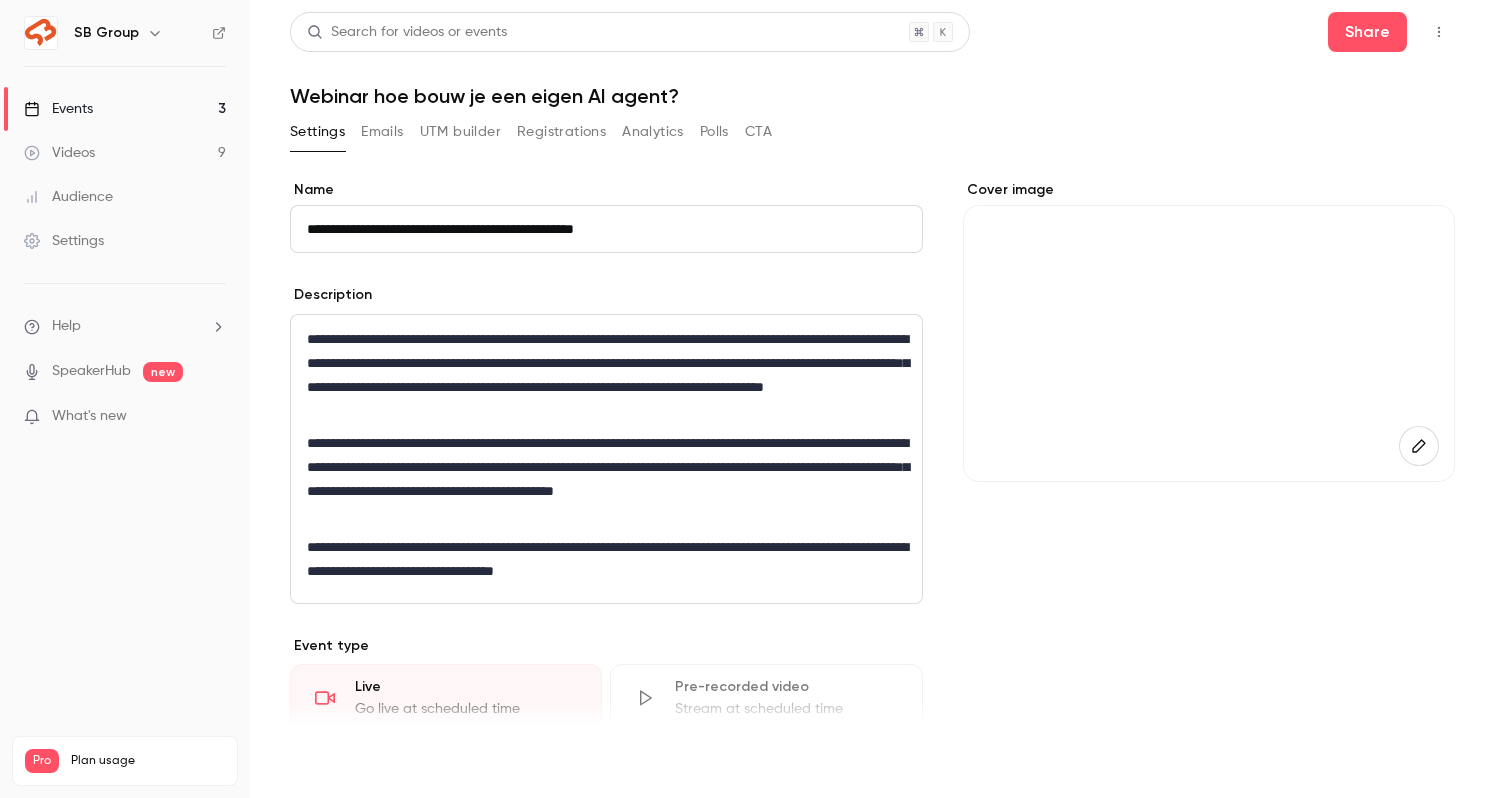 click on "Save" at bounding box center (326, 762) 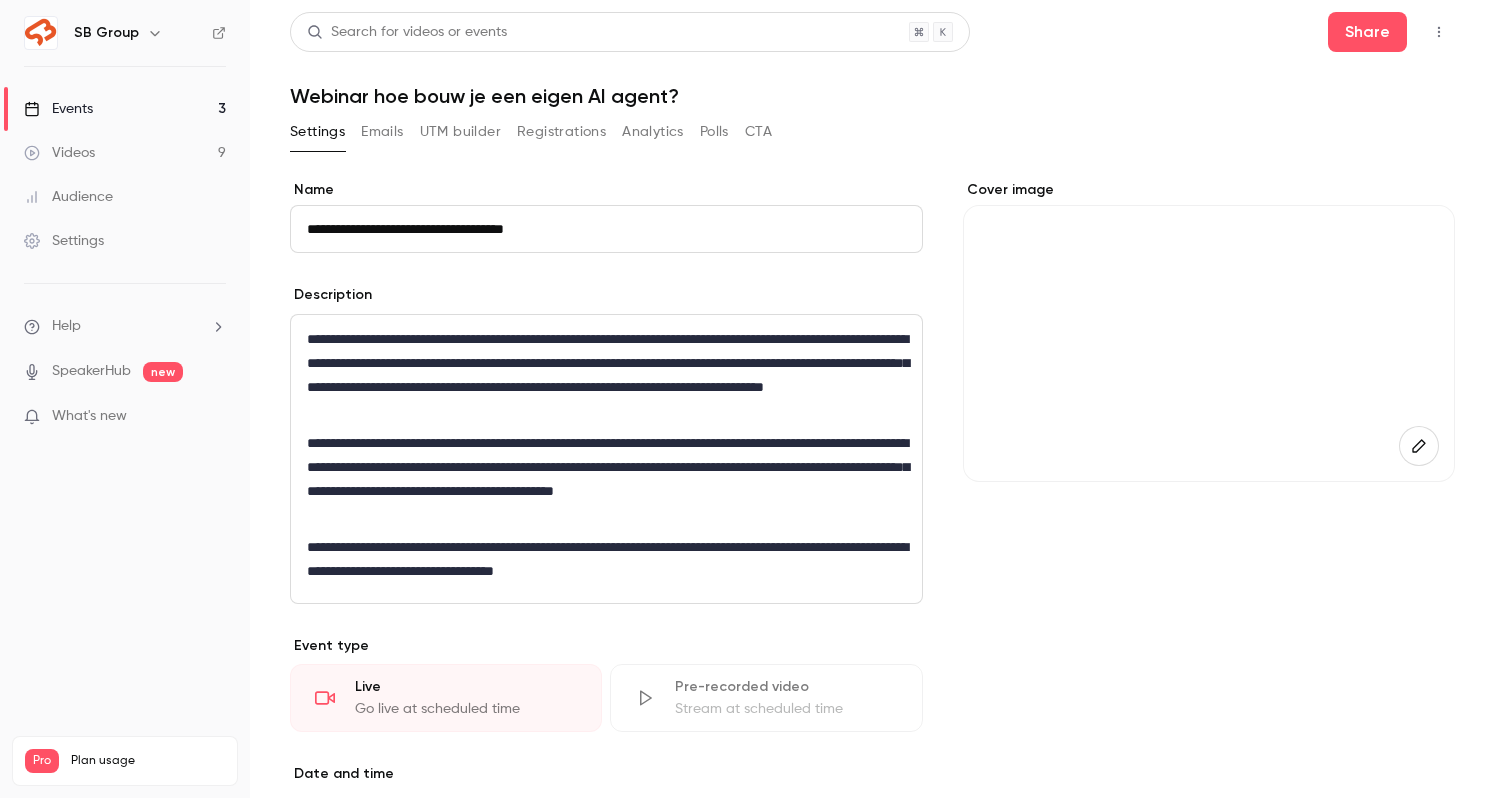 type on "**********" 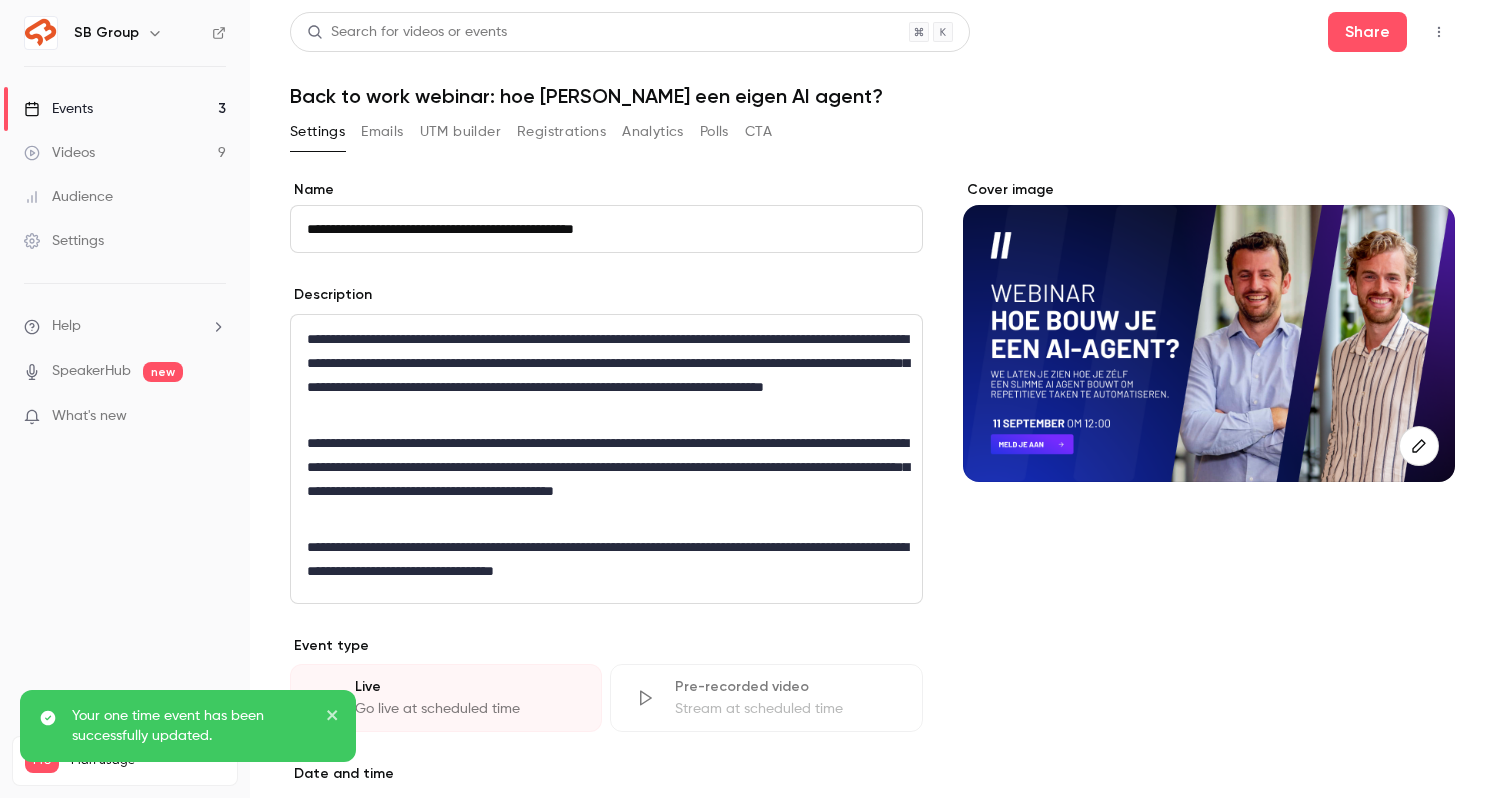 click on "Events 3" at bounding box center (125, 109) 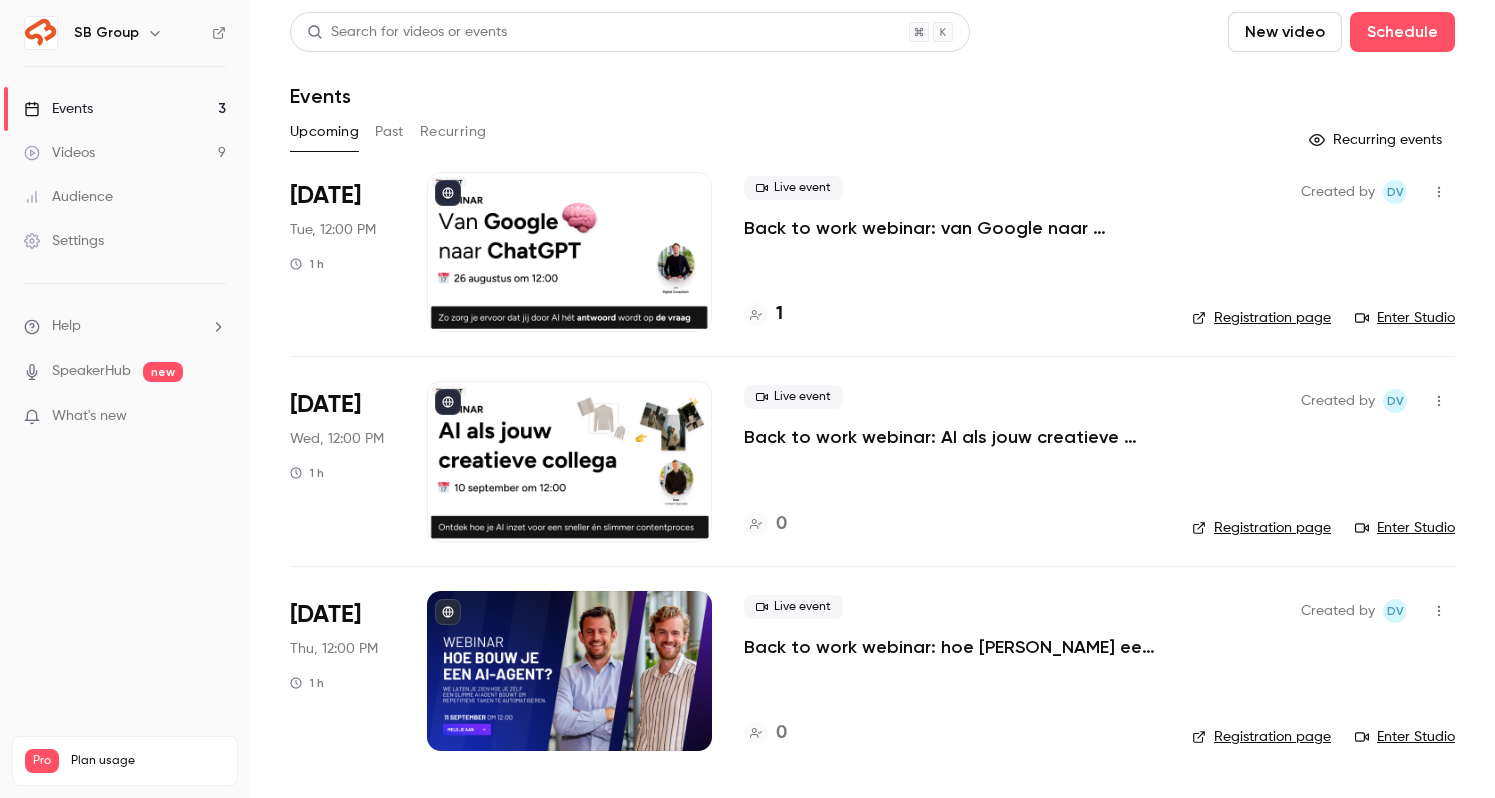 click on "Back to work webinar: hoe [PERSON_NAME] een eigen AI agent?" at bounding box center [952, 647] 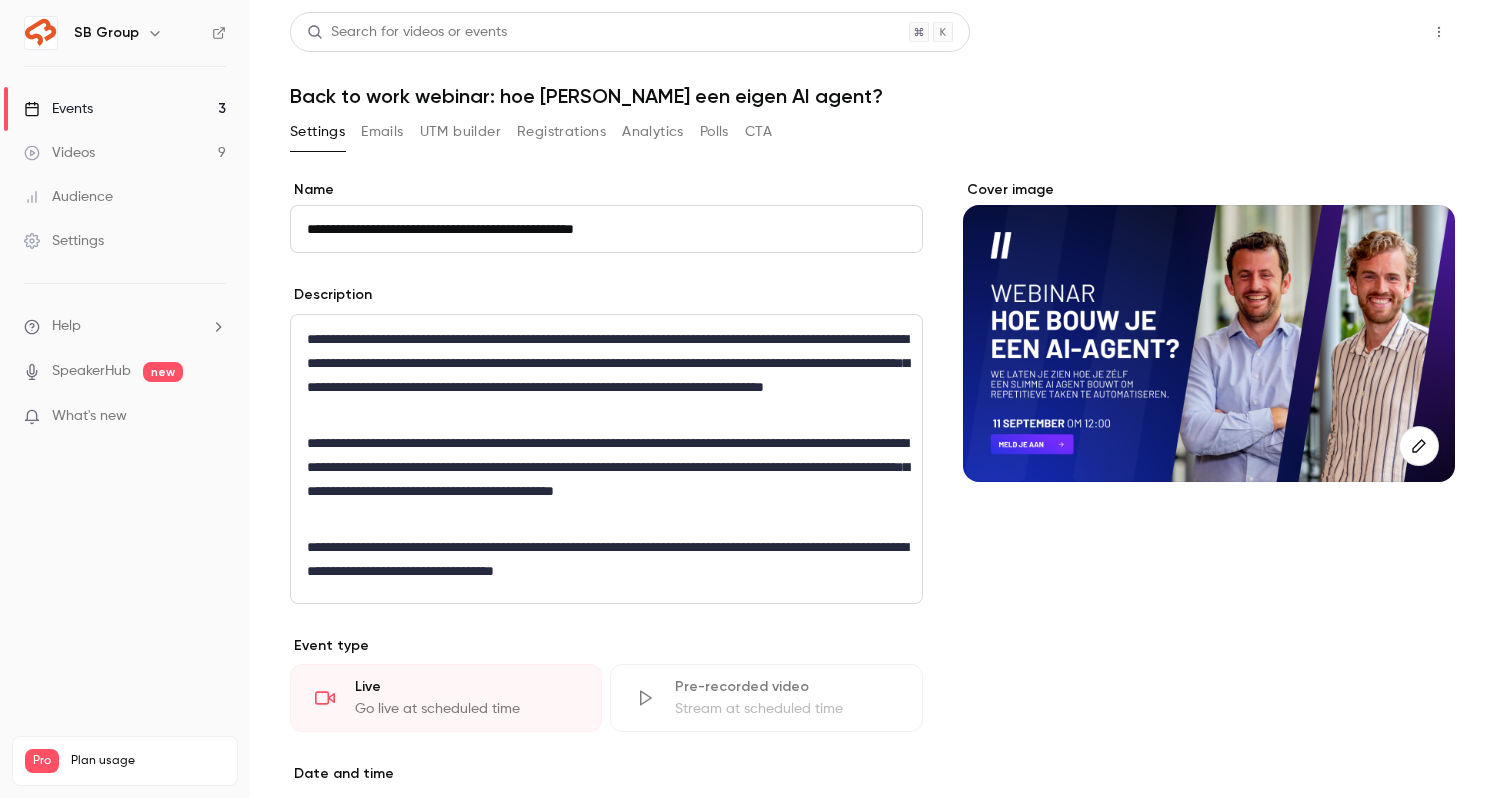 click on "Share" at bounding box center (1367, 32) 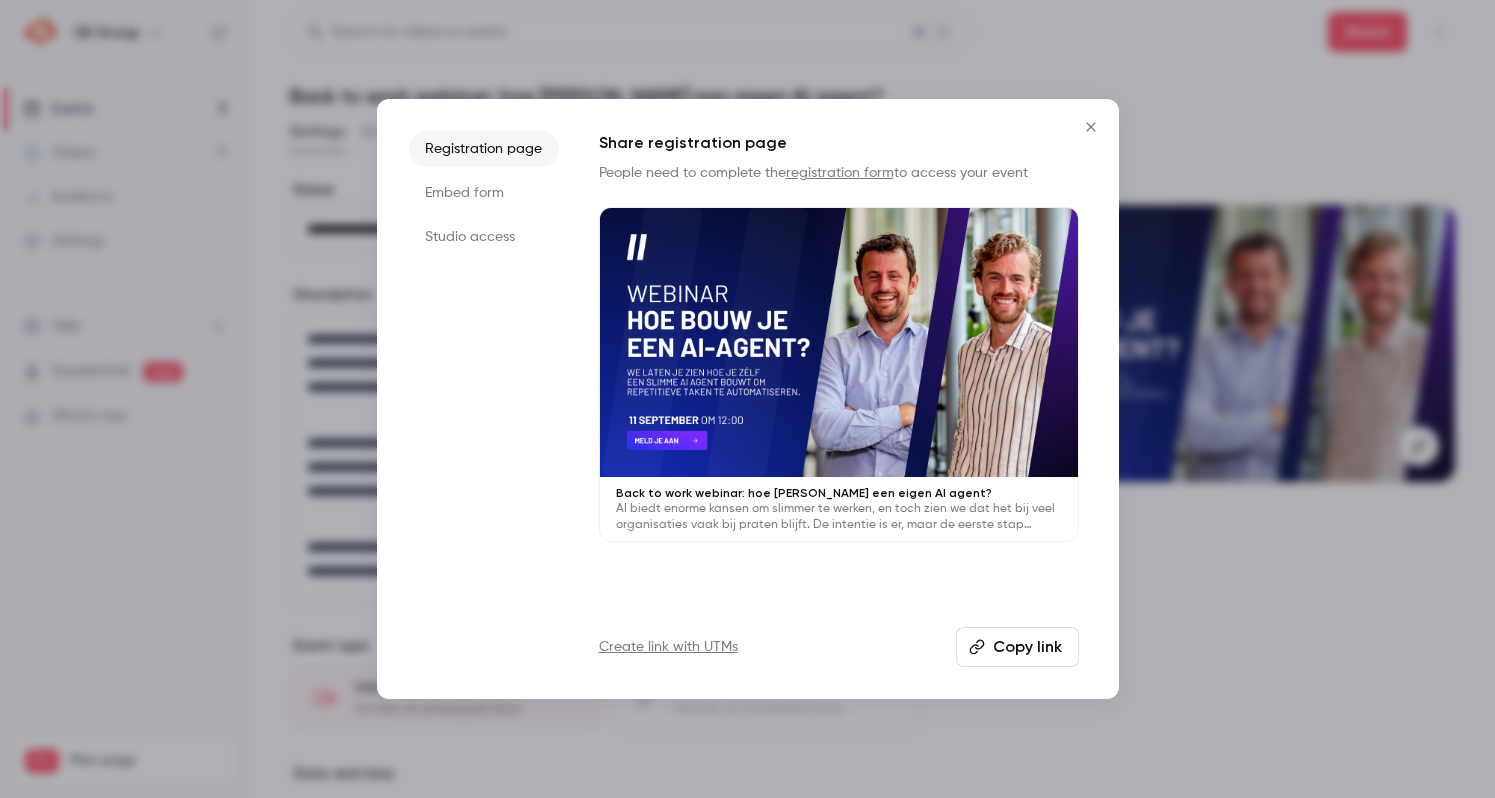 click on "Copy link" at bounding box center (1017, 647) 